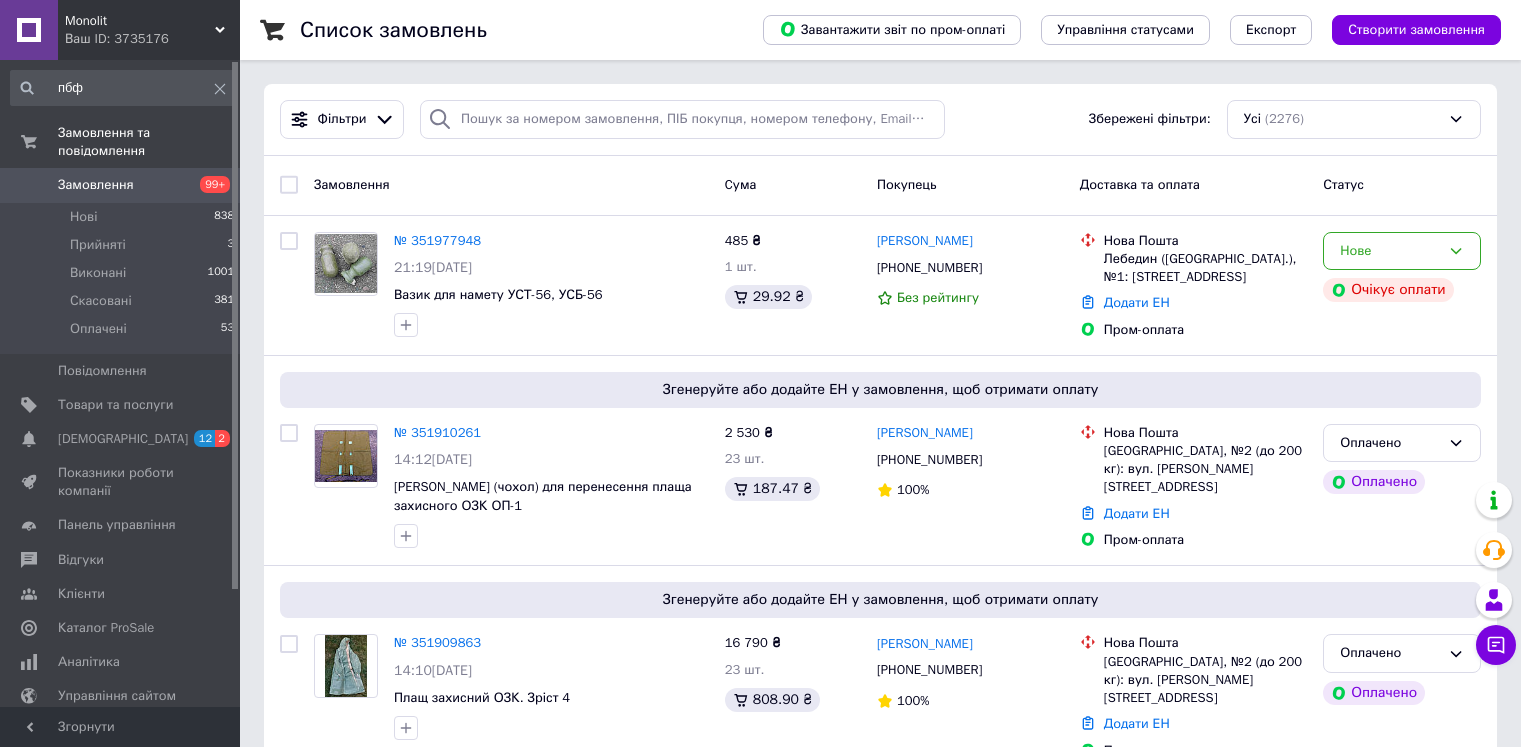 scroll, scrollTop: 0, scrollLeft: 0, axis: both 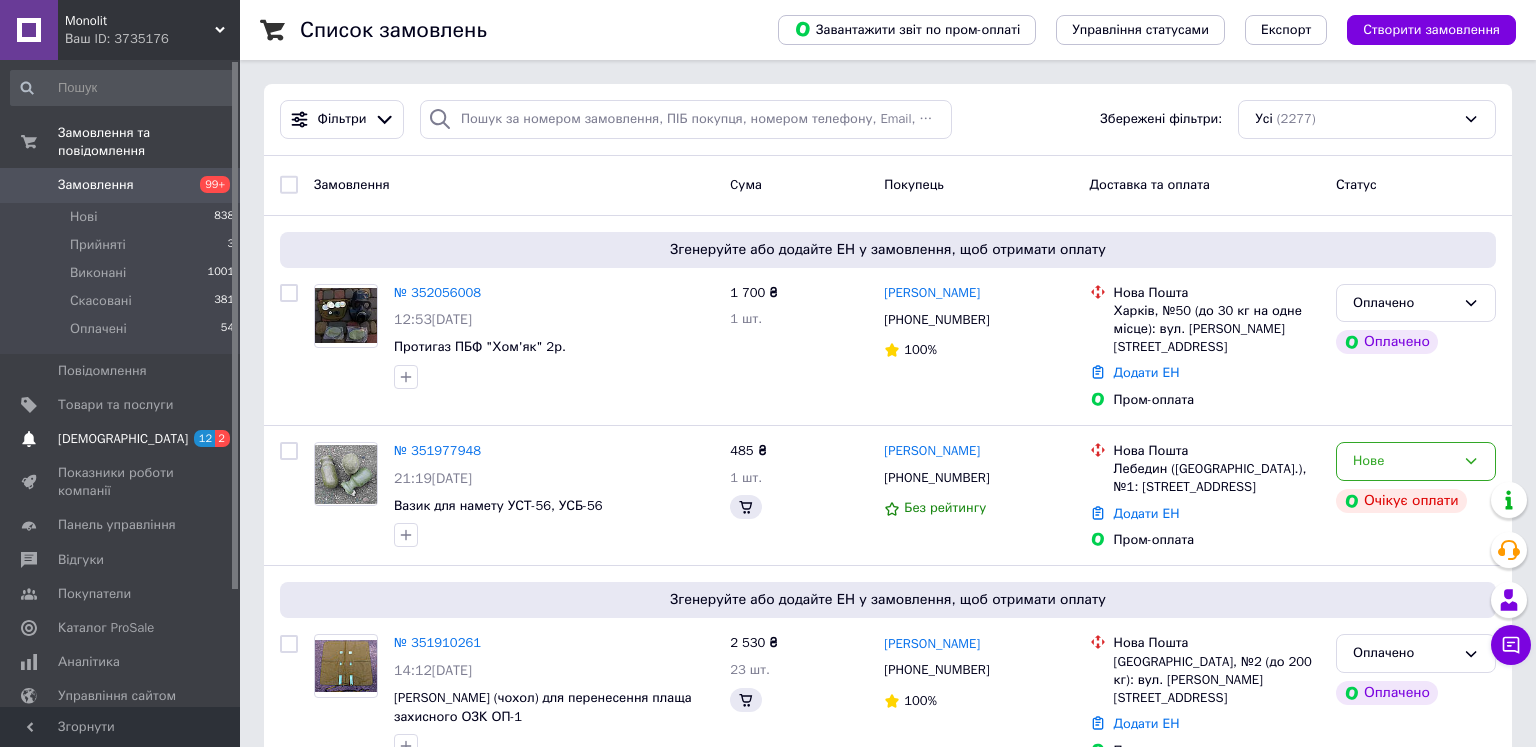 click on "12" at bounding box center (204, 438) 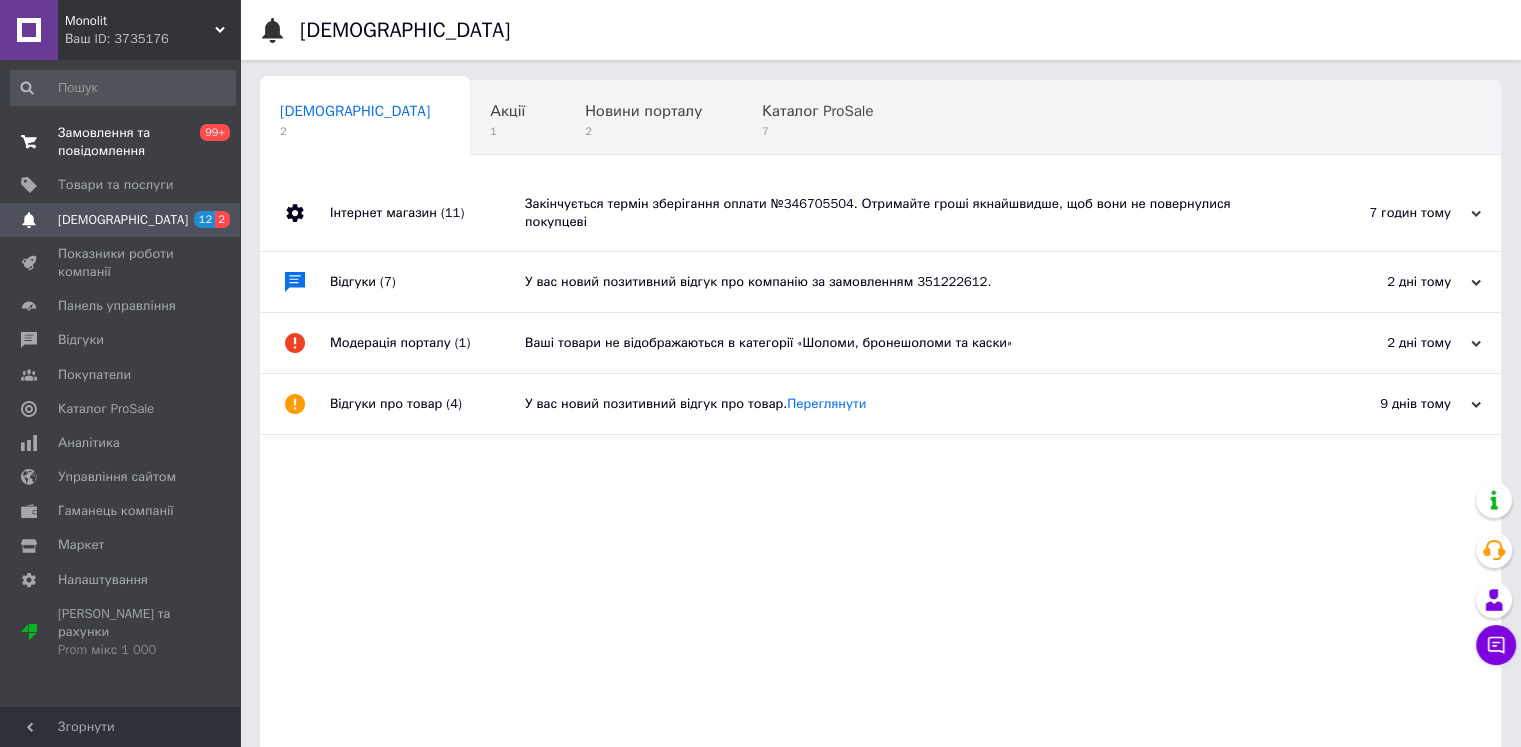 click on "Замовлення та повідомлення" at bounding box center (121, 142) 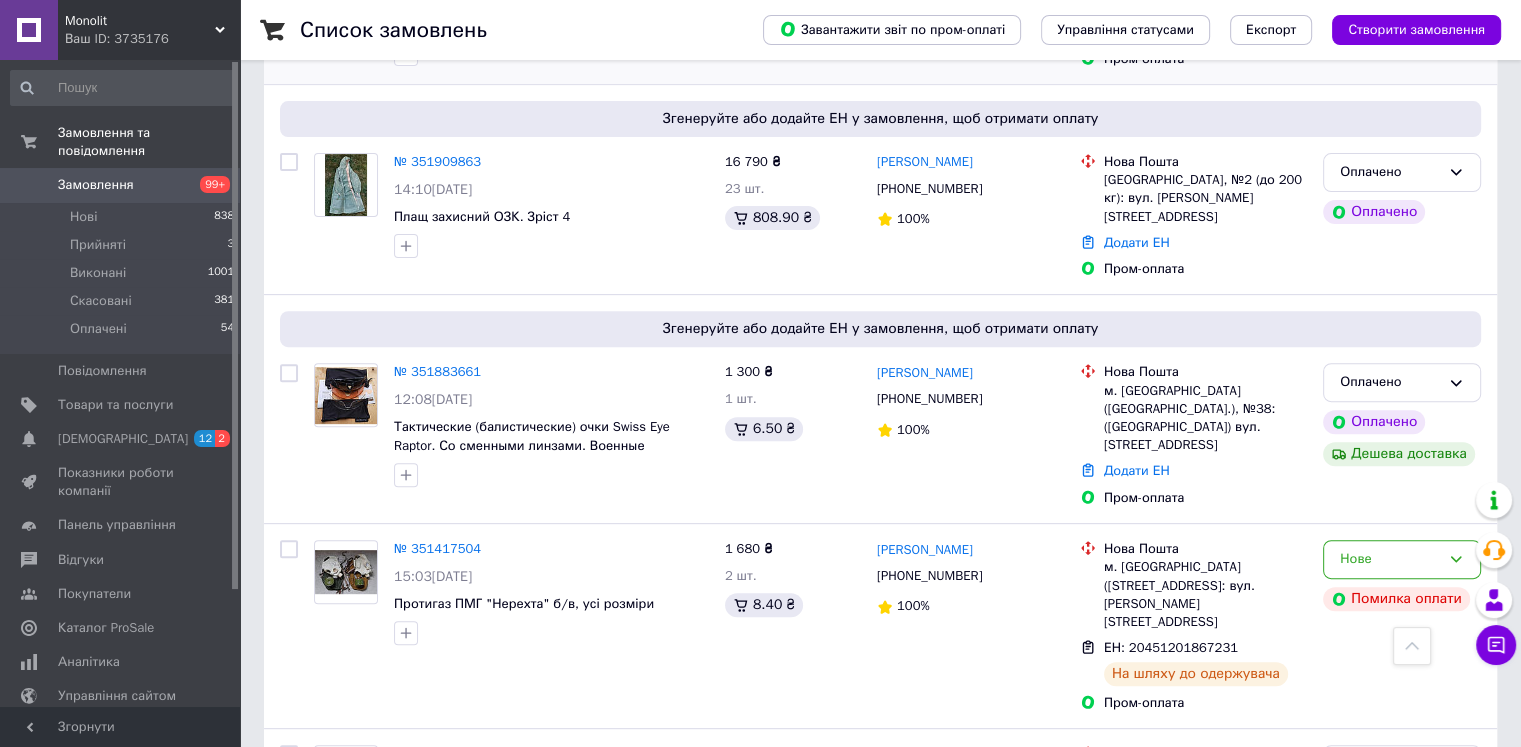 scroll, scrollTop: 700, scrollLeft: 0, axis: vertical 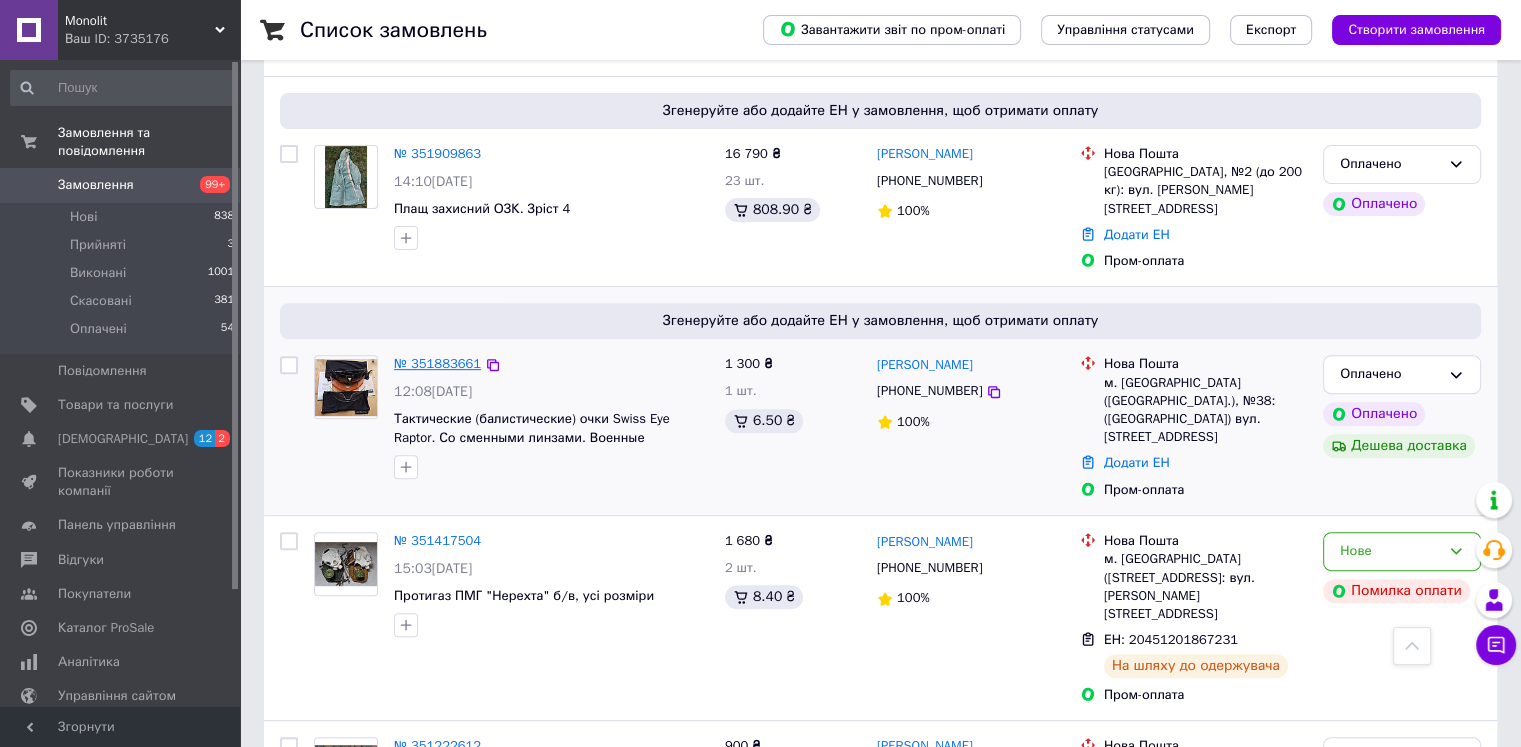 click on "№ 351883661" at bounding box center (437, 363) 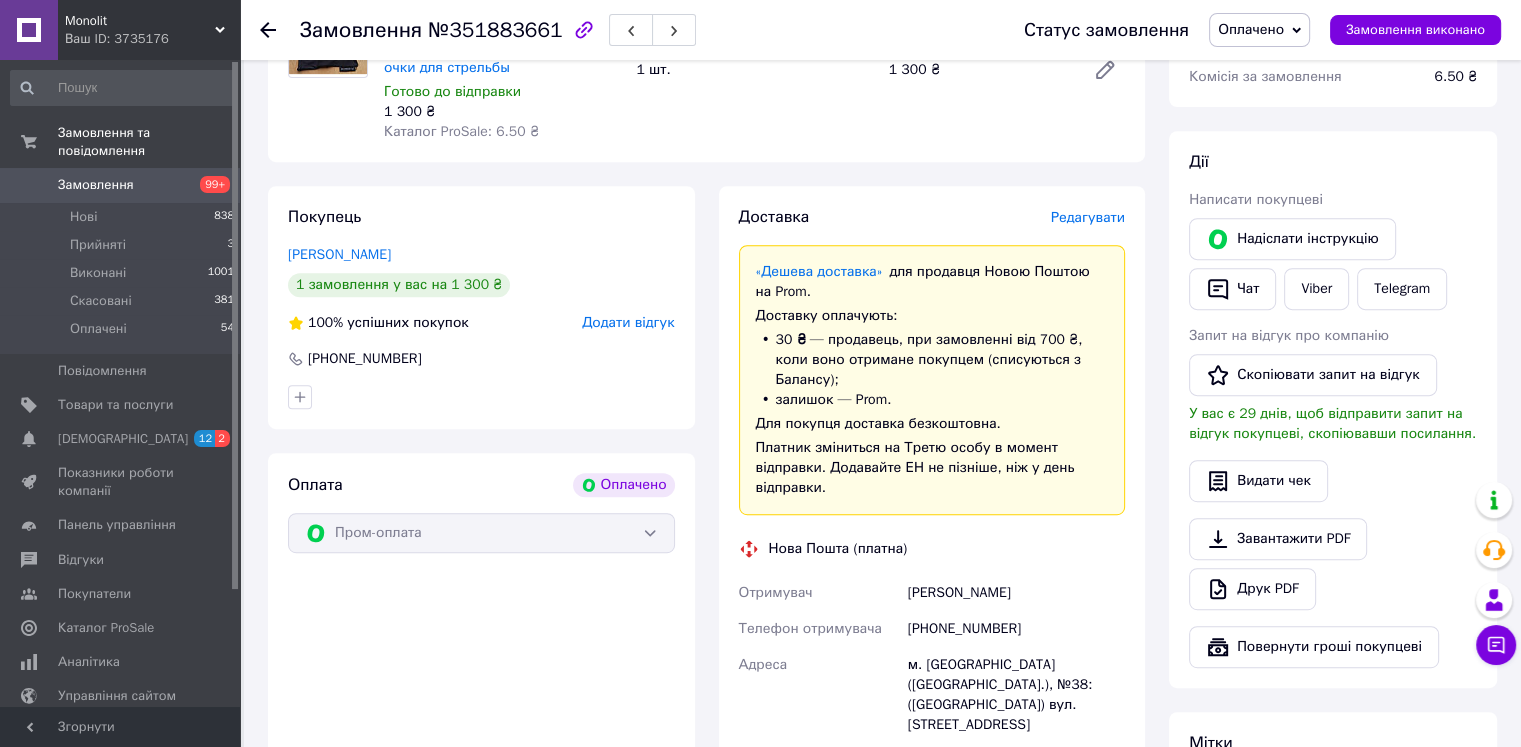 scroll, scrollTop: 1300, scrollLeft: 0, axis: vertical 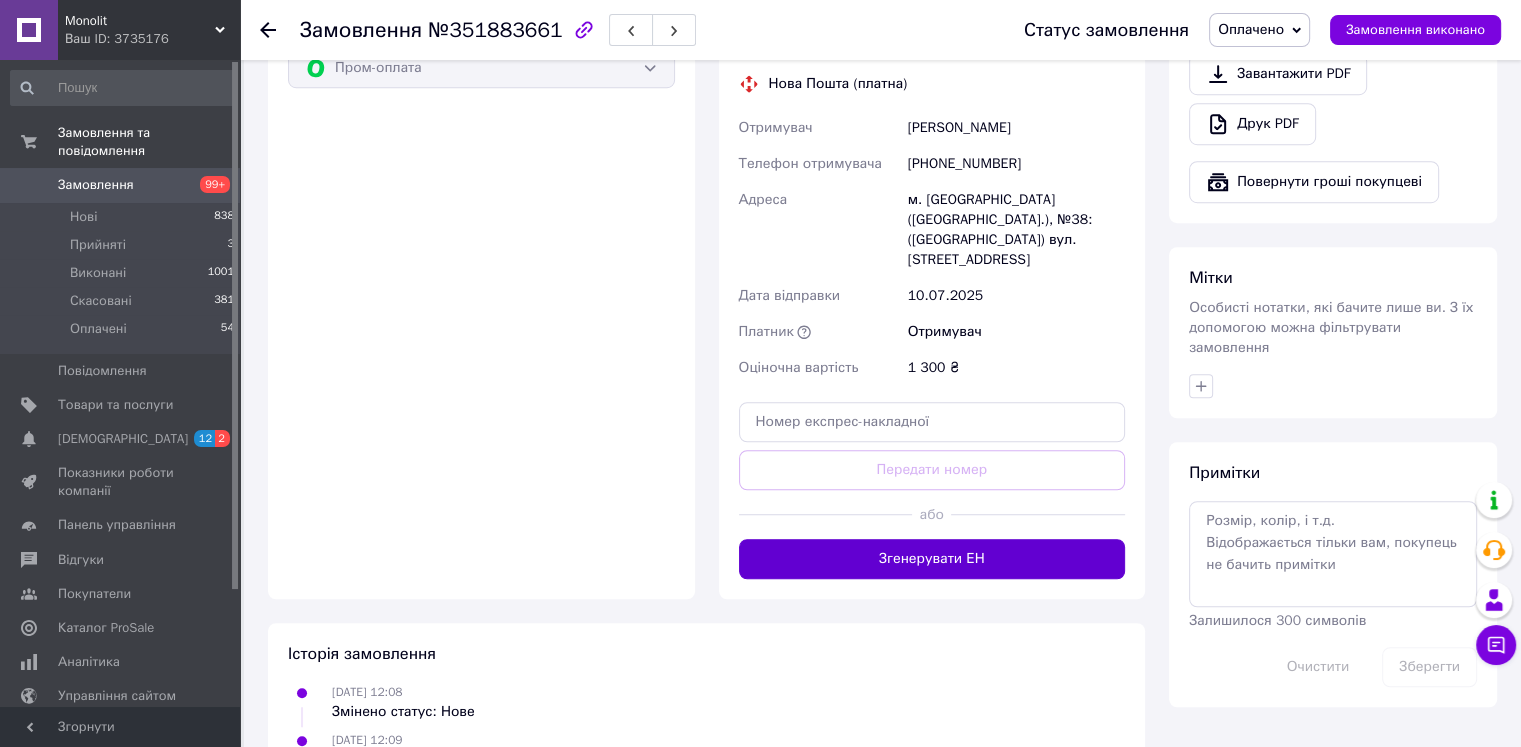 click on "Згенерувати ЕН" at bounding box center [932, 559] 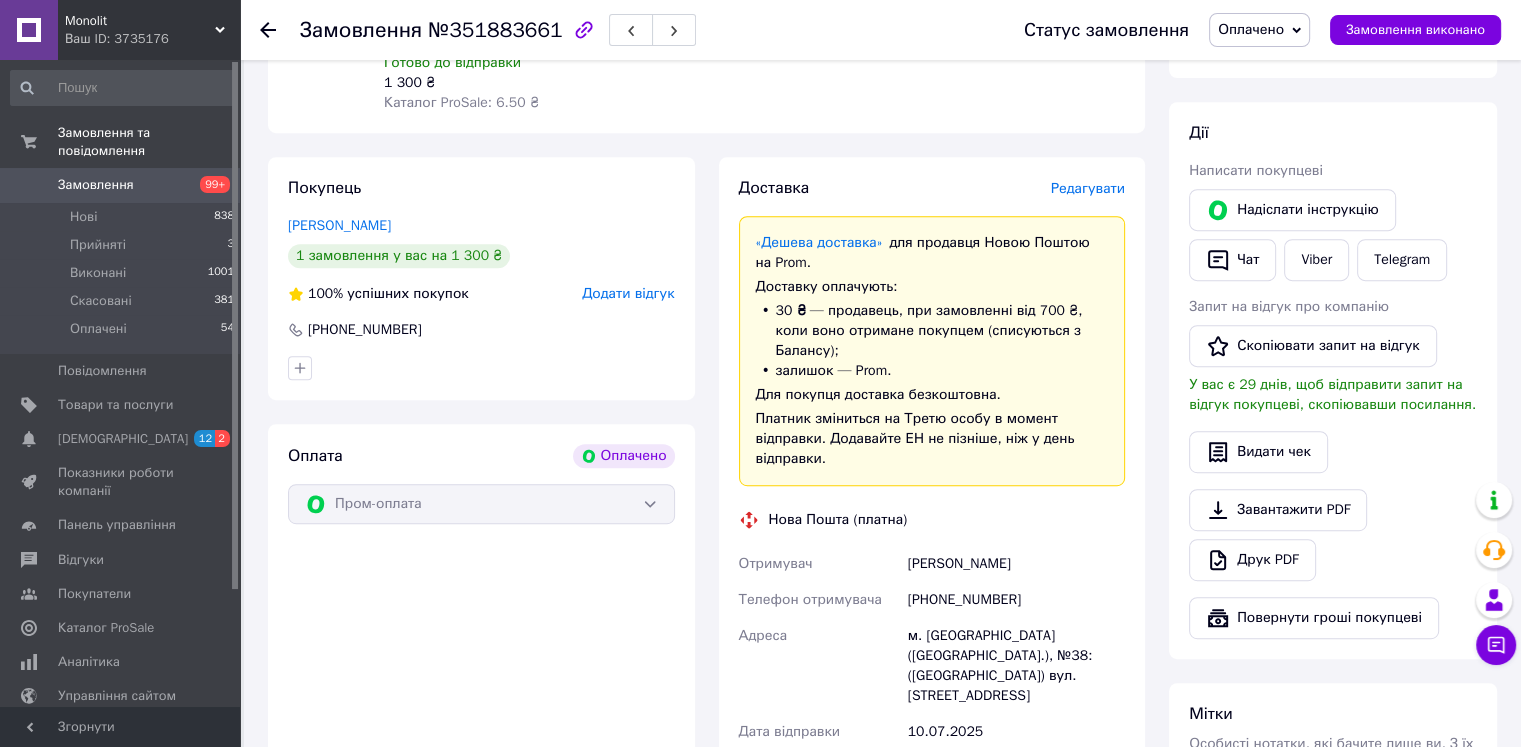 scroll, scrollTop: 900, scrollLeft: 0, axis: vertical 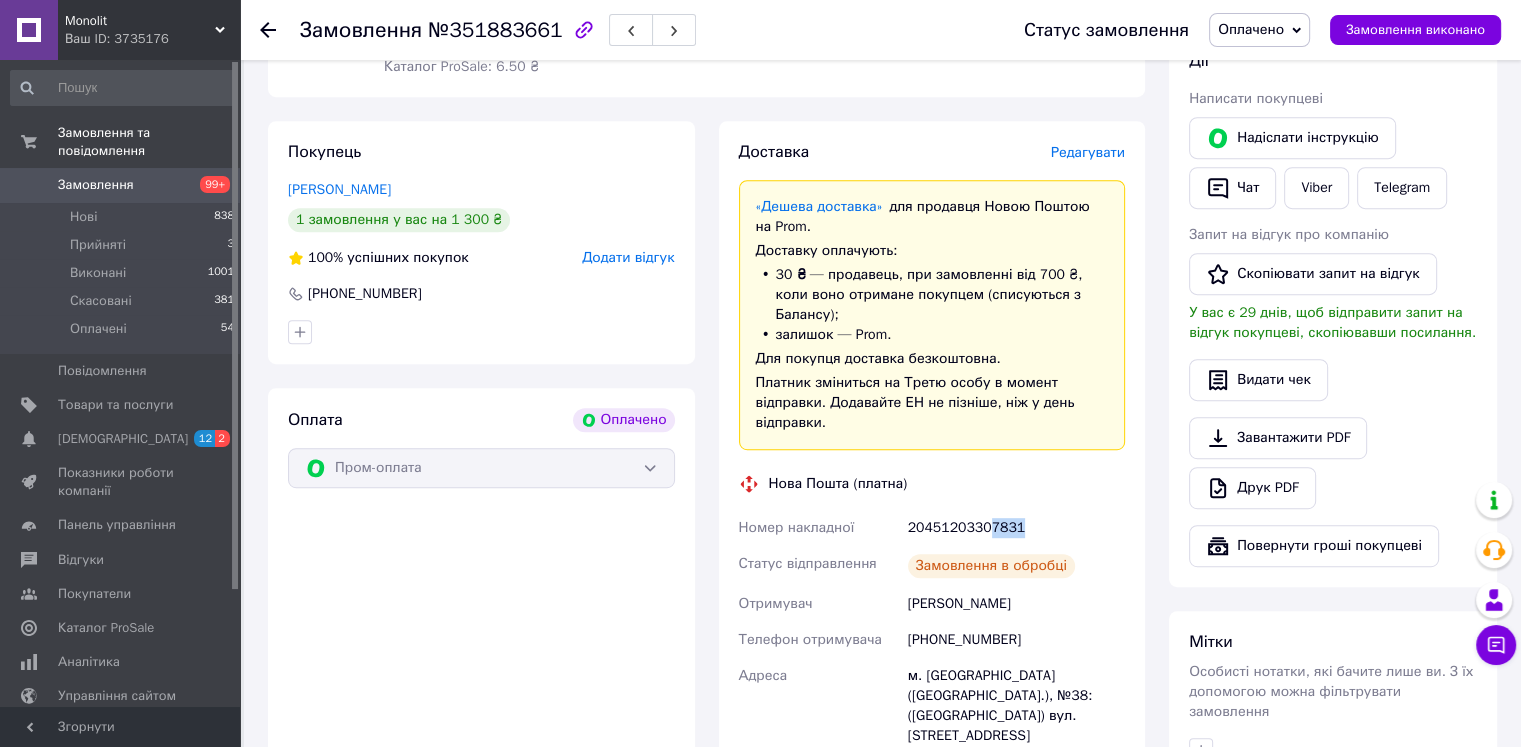 drag, startPoint x: 1023, startPoint y: 506, endPoint x: 984, endPoint y: 518, distance: 40.804413 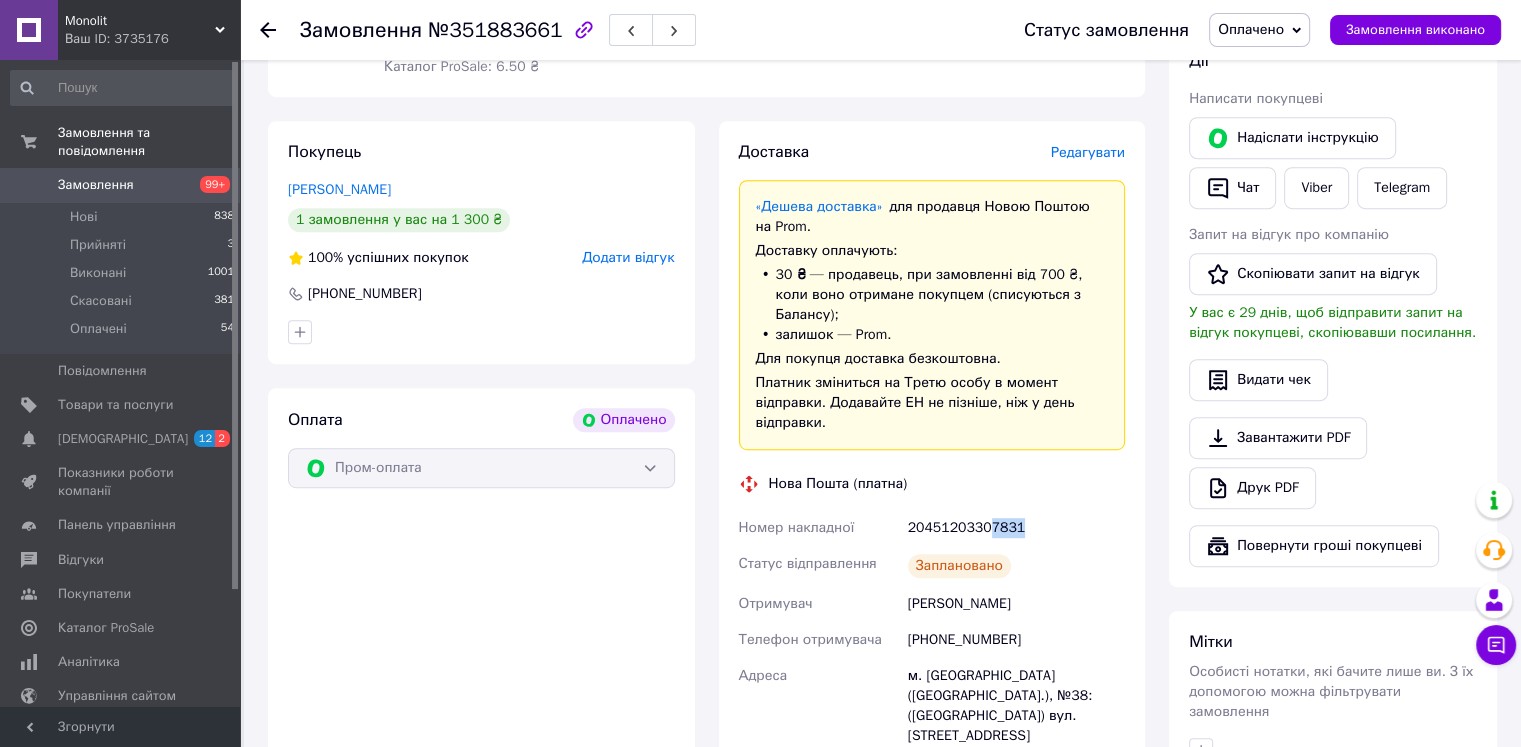copy on "7831" 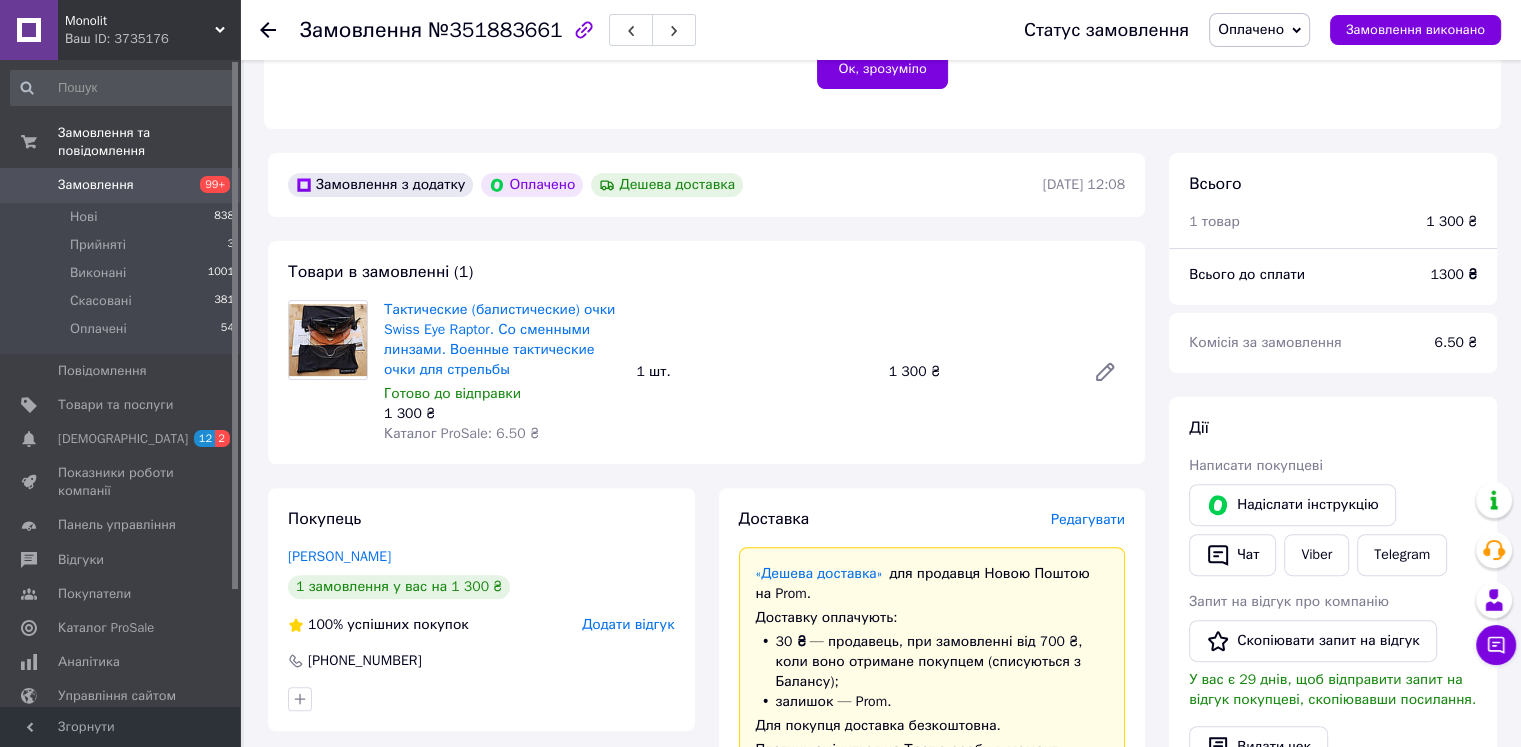 scroll, scrollTop: 500, scrollLeft: 0, axis: vertical 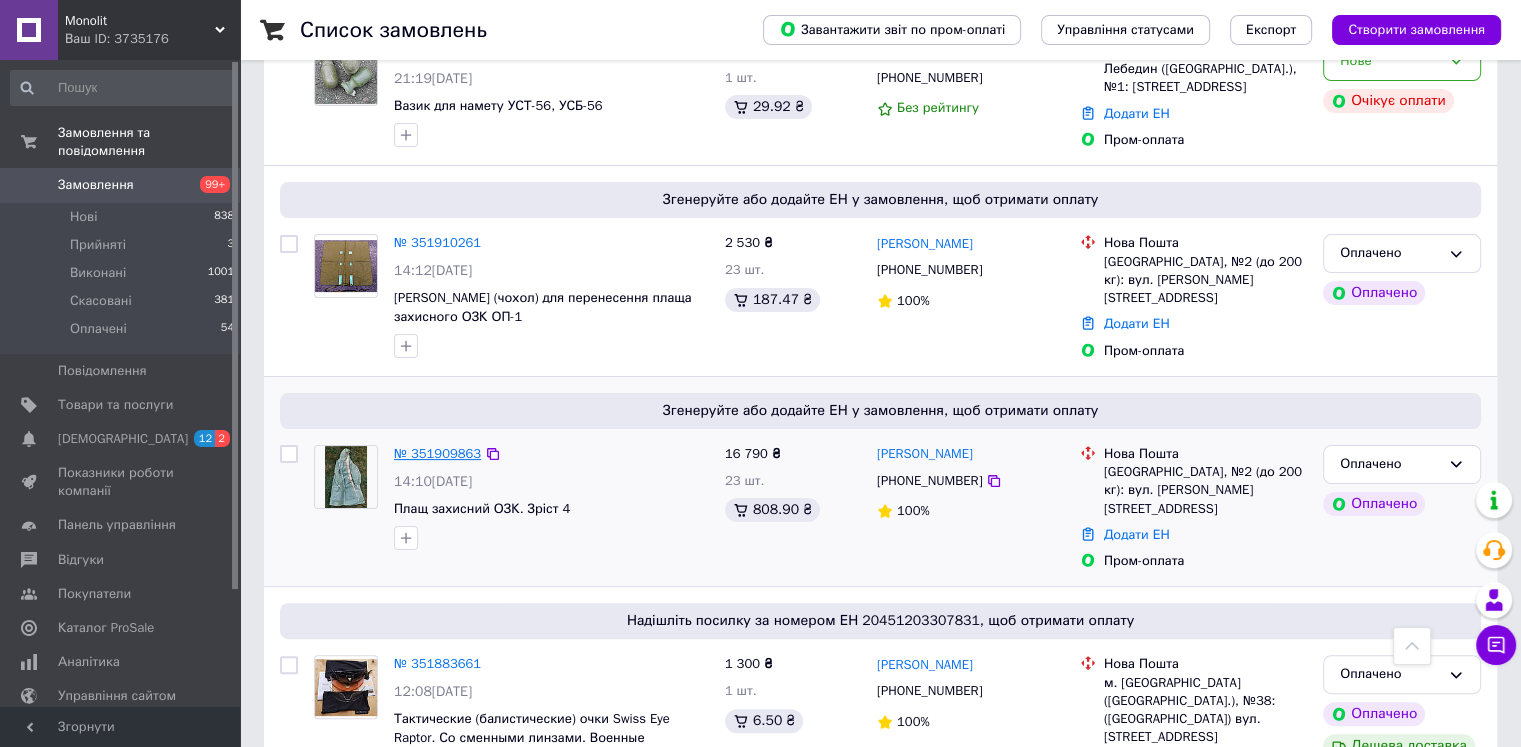 click on "№ 351909863" at bounding box center (437, 453) 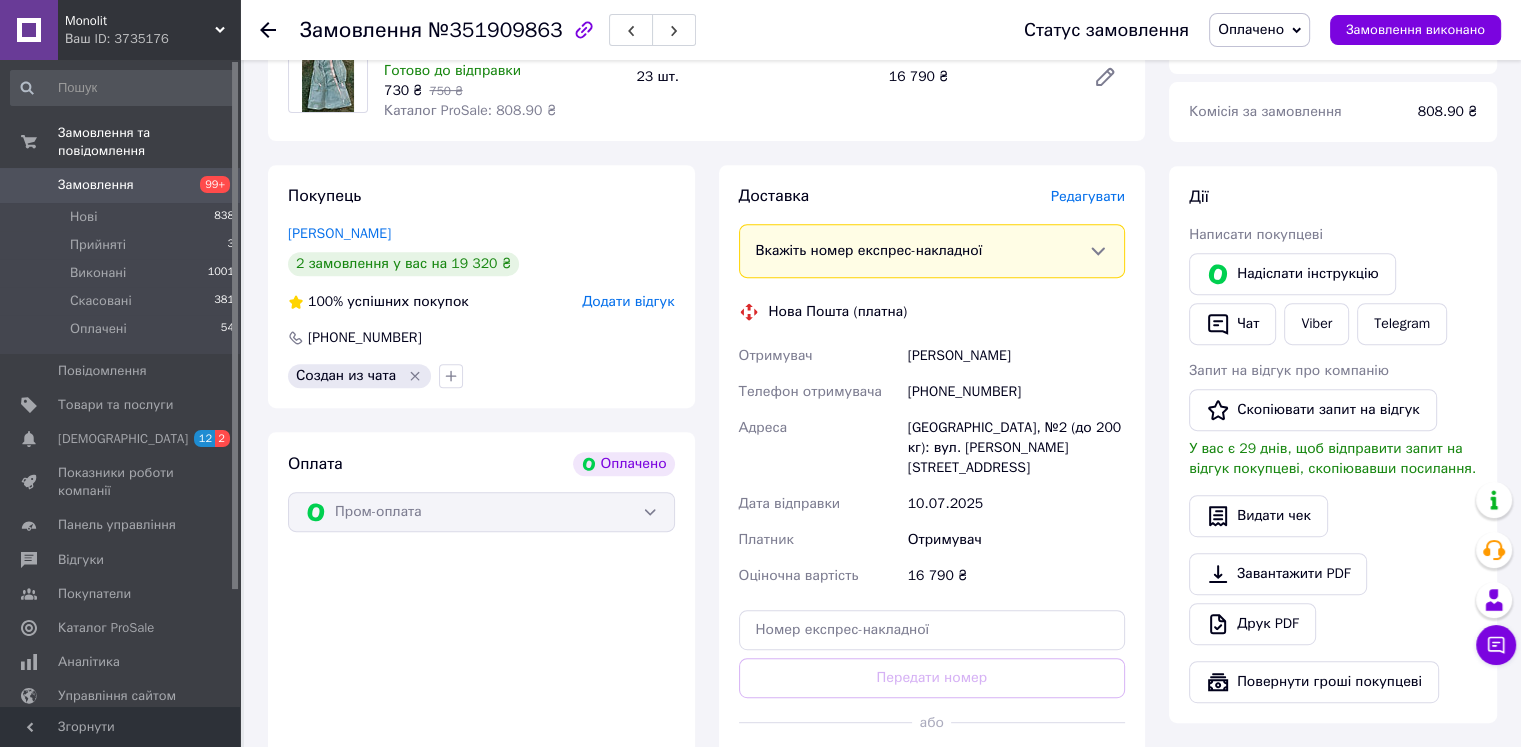 scroll, scrollTop: 700, scrollLeft: 0, axis: vertical 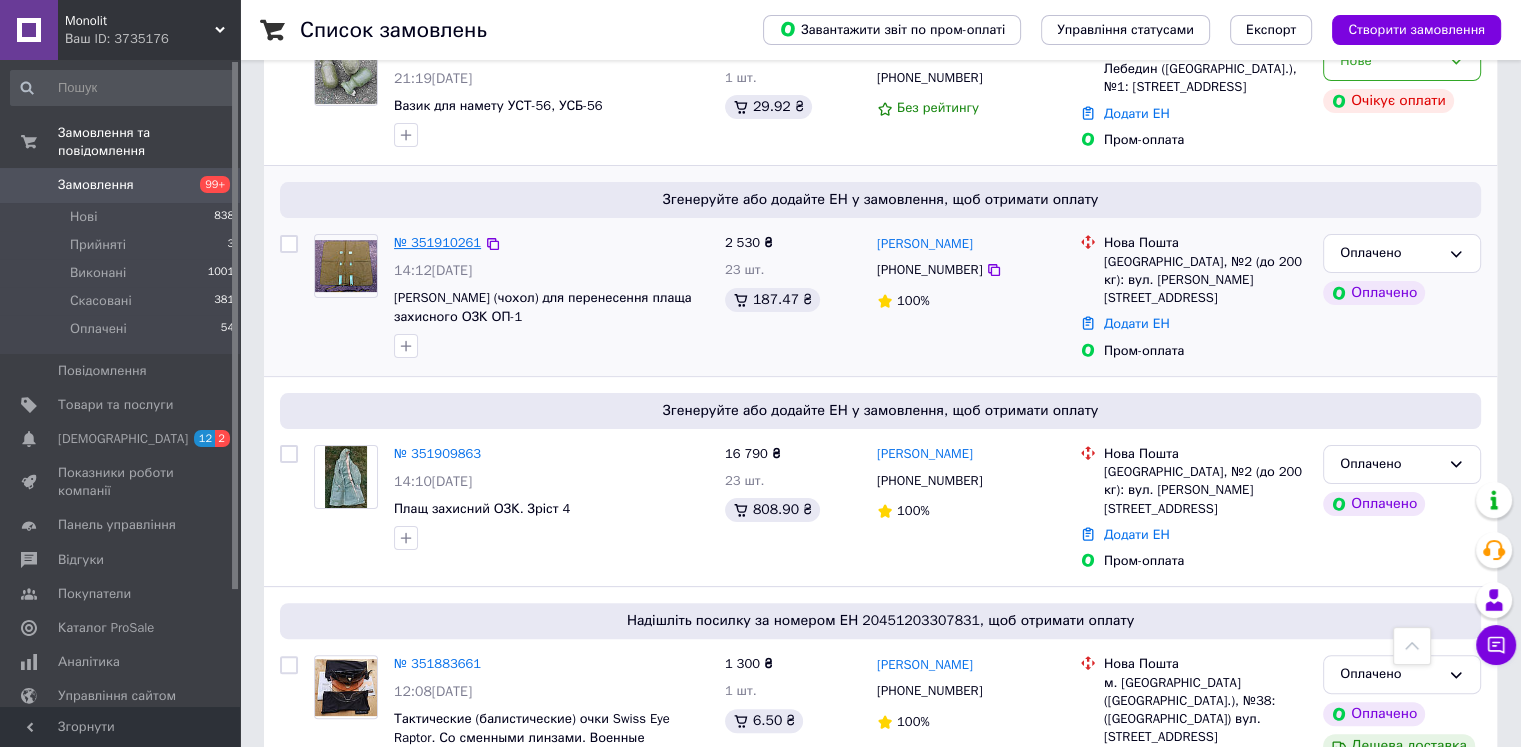 click on "№ 351910261" at bounding box center (437, 242) 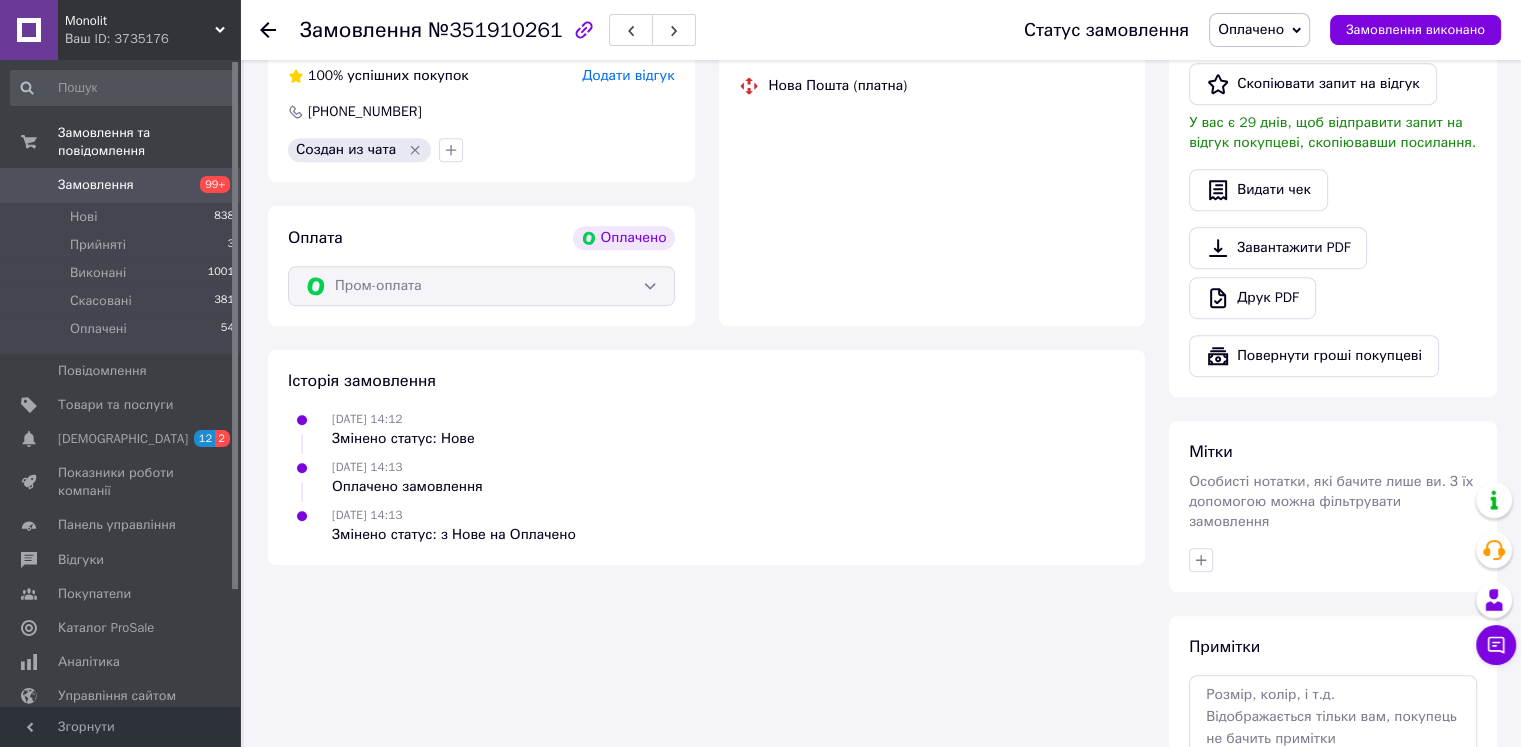 scroll, scrollTop: 1105, scrollLeft: 0, axis: vertical 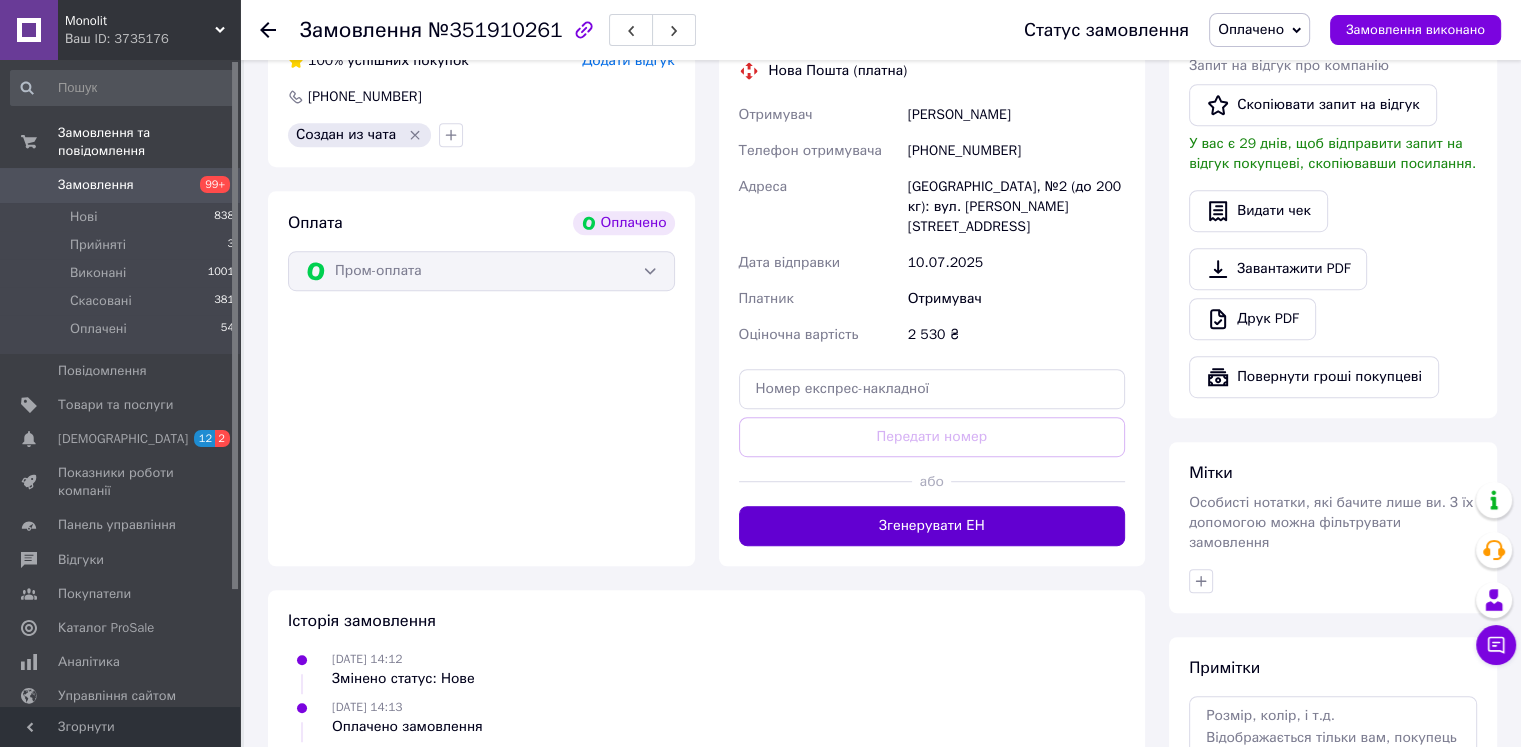 click on "Згенерувати ЕН" at bounding box center [932, 526] 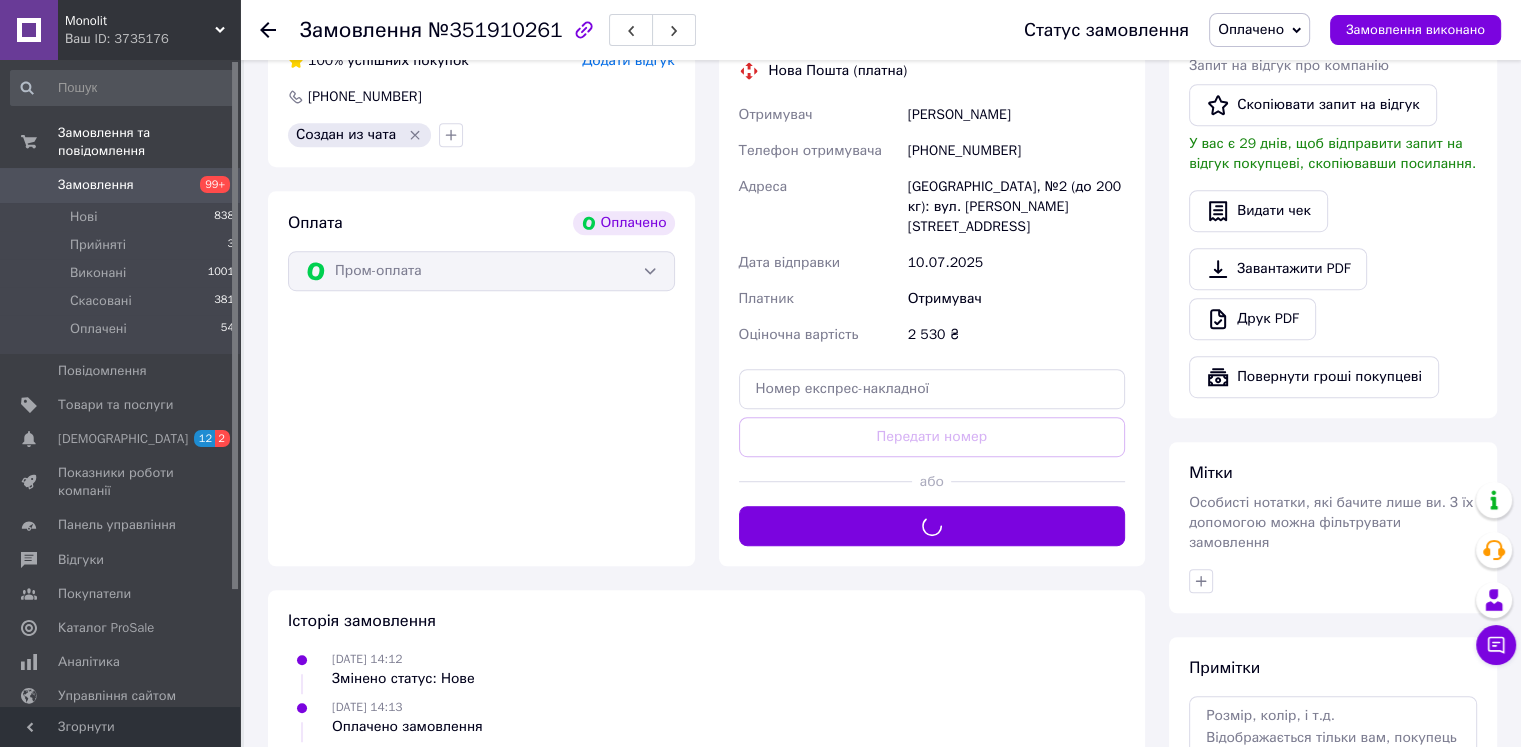 scroll, scrollTop: 805, scrollLeft: 0, axis: vertical 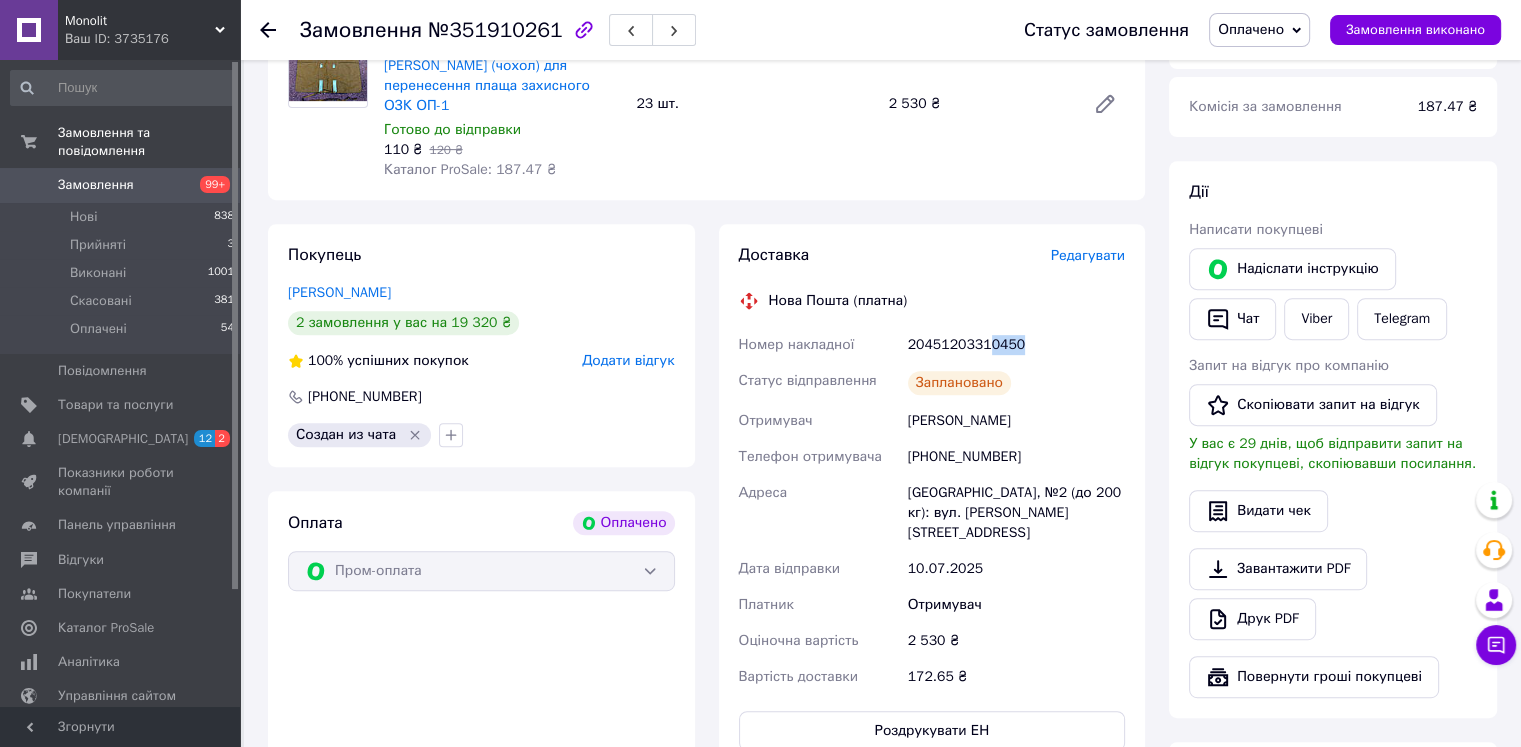 drag, startPoint x: 1049, startPoint y: 322, endPoint x: 984, endPoint y: 333, distance: 65.9242 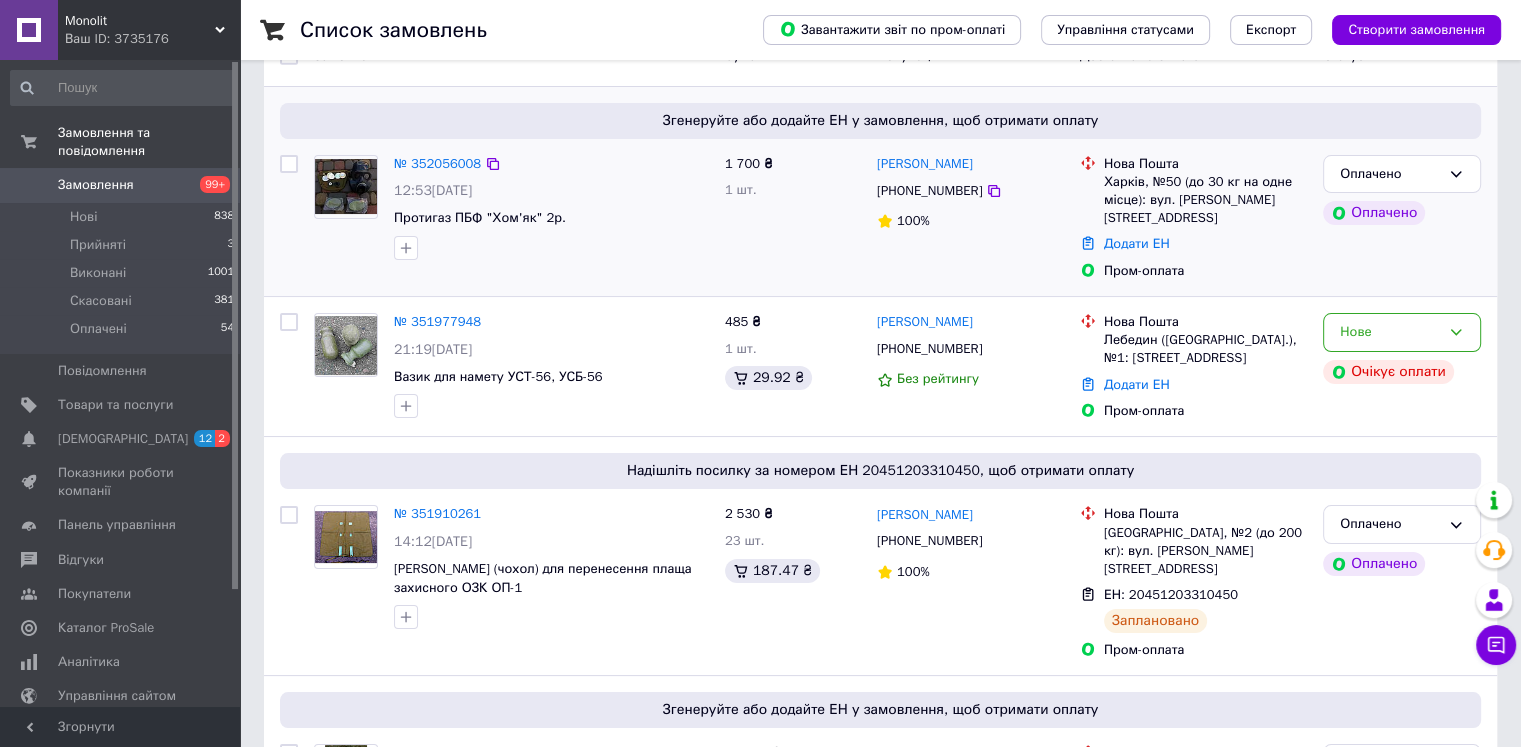 scroll, scrollTop: 100, scrollLeft: 0, axis: vertical 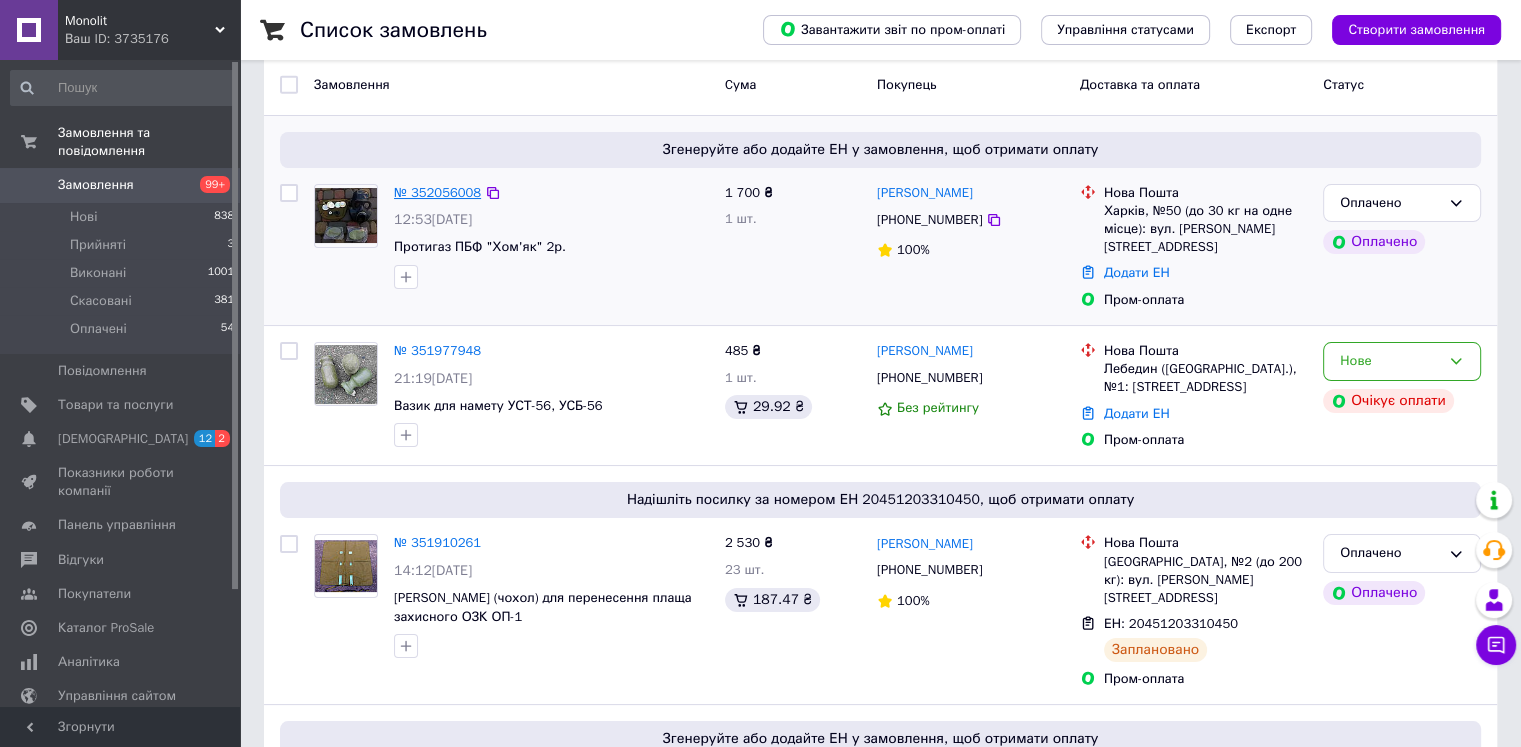 click on "№ 352056008" at bounding box center (437, 192) 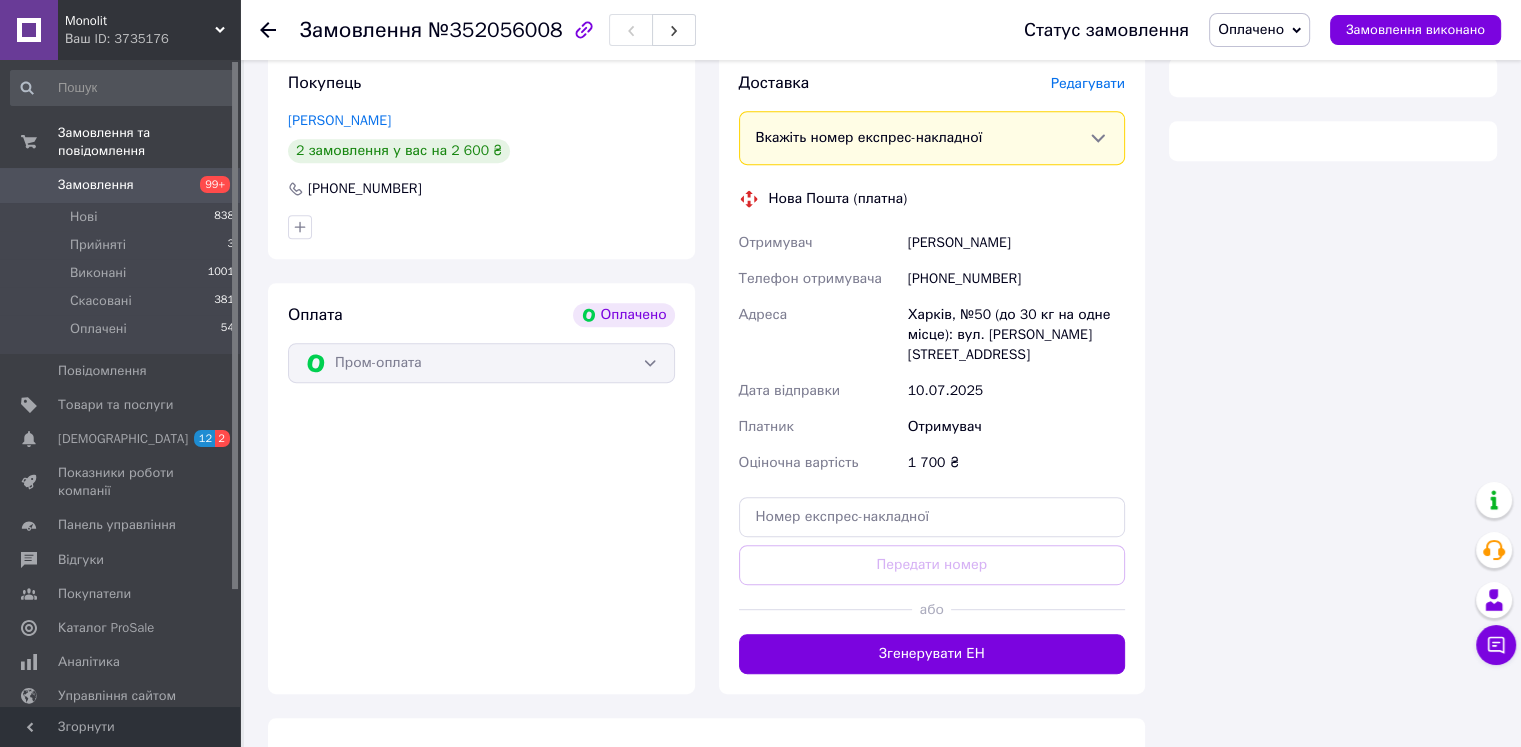 scroll, scrollTop: 875, scrollLeft: 0, axis: vertical 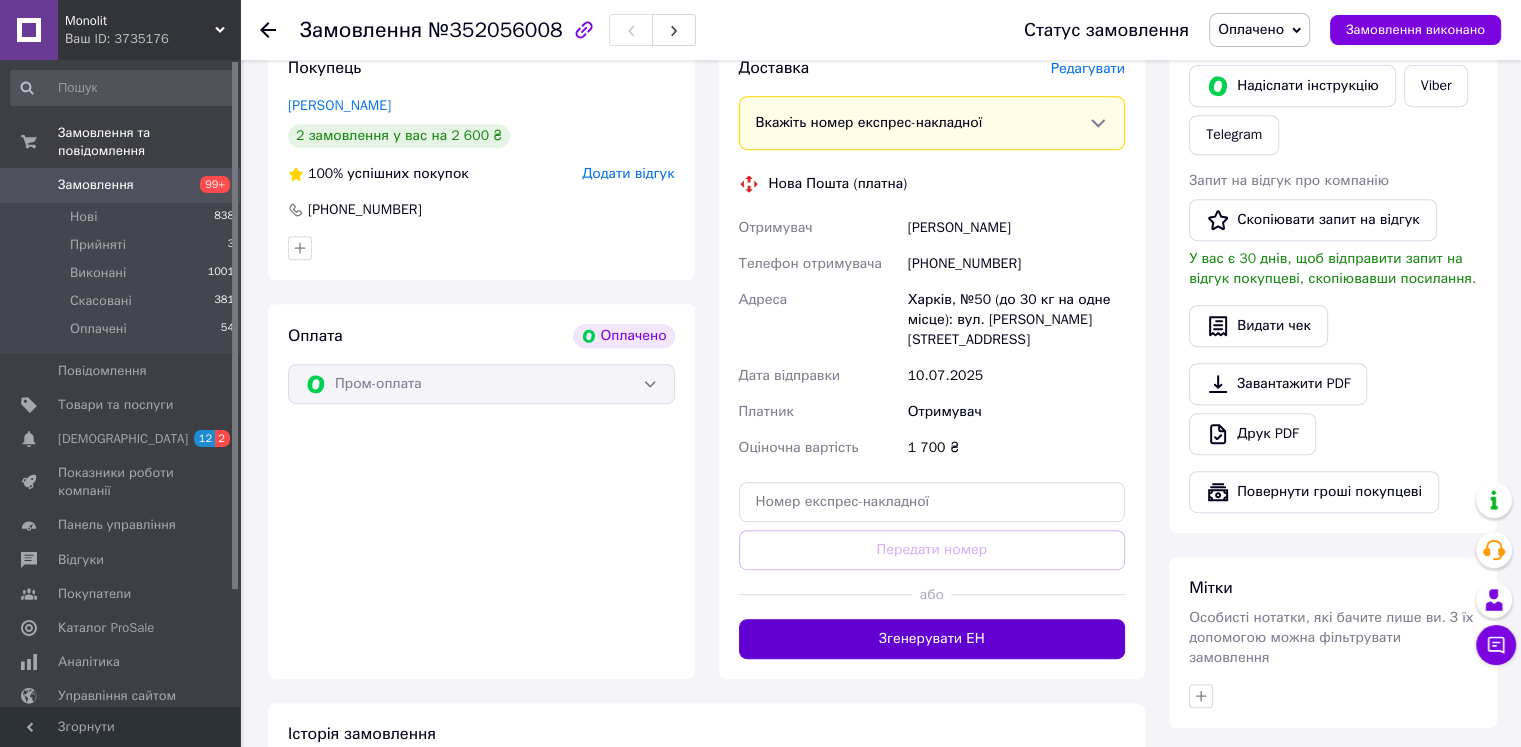 click on "Згенерувати ЕН" at bounding box center (932, 639) 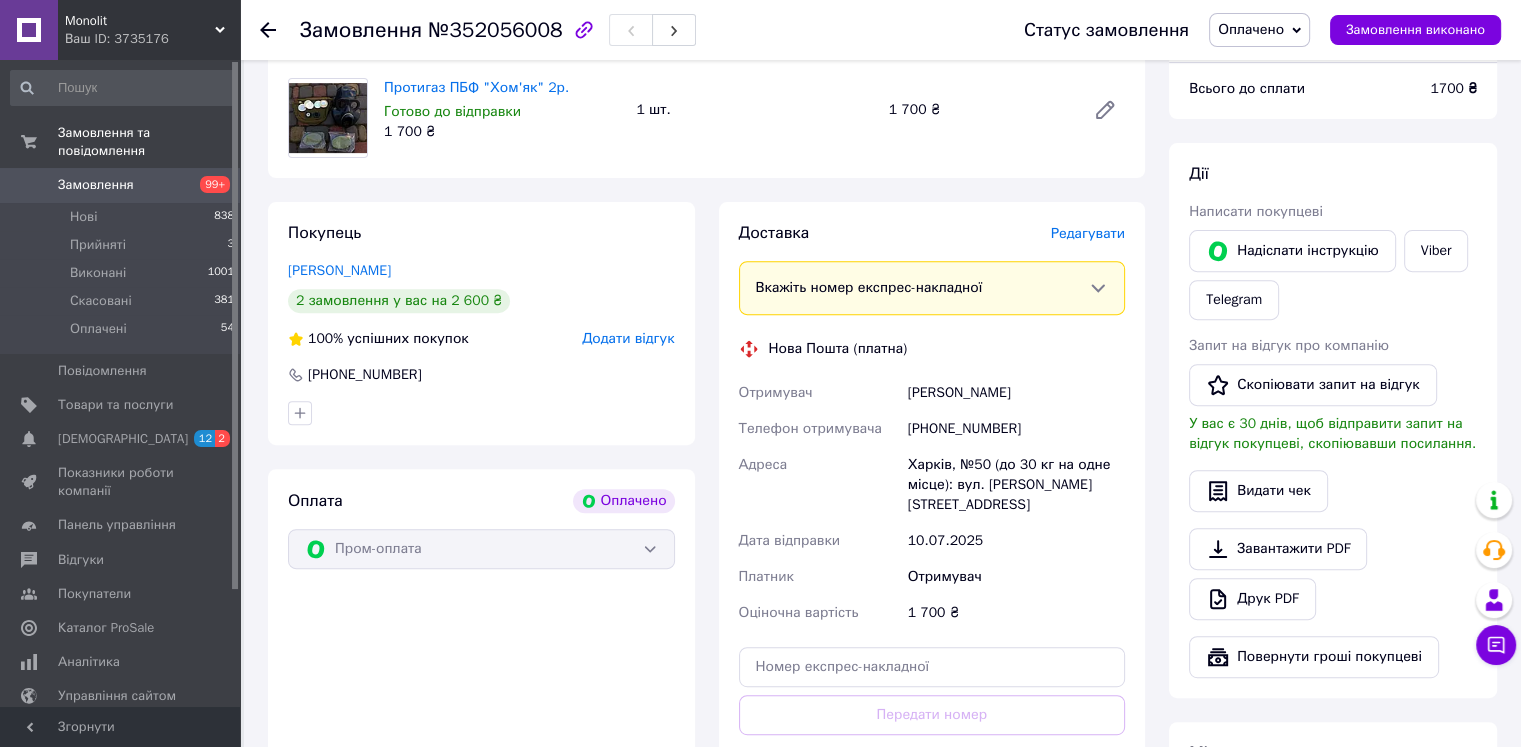 scroll, scrollTop: 675, scrollLeft: 0, axis: vertical 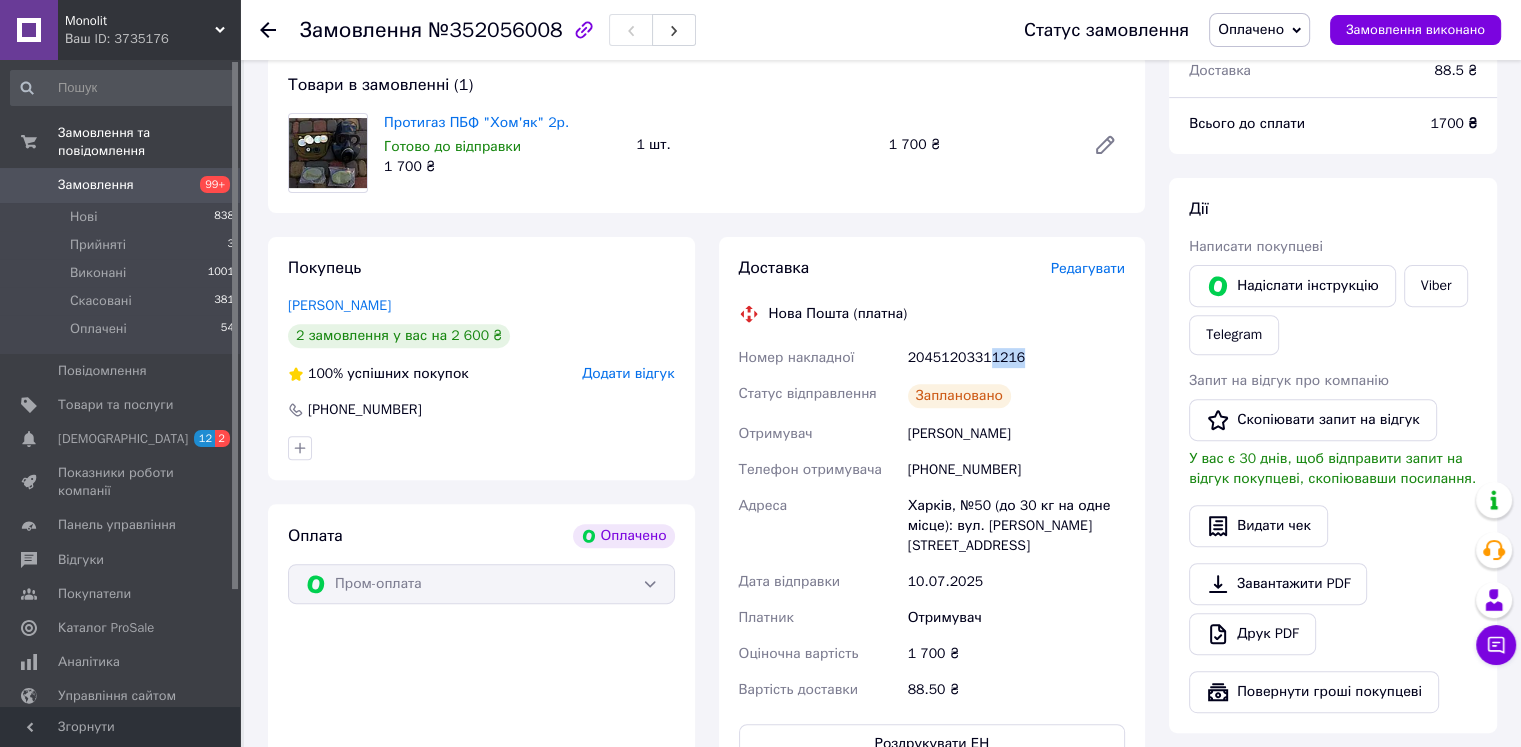 drag, startPoint x: 1026, startPoint y: 351, endPoint x: 983, endPoint y: 357, distance: 43.416588 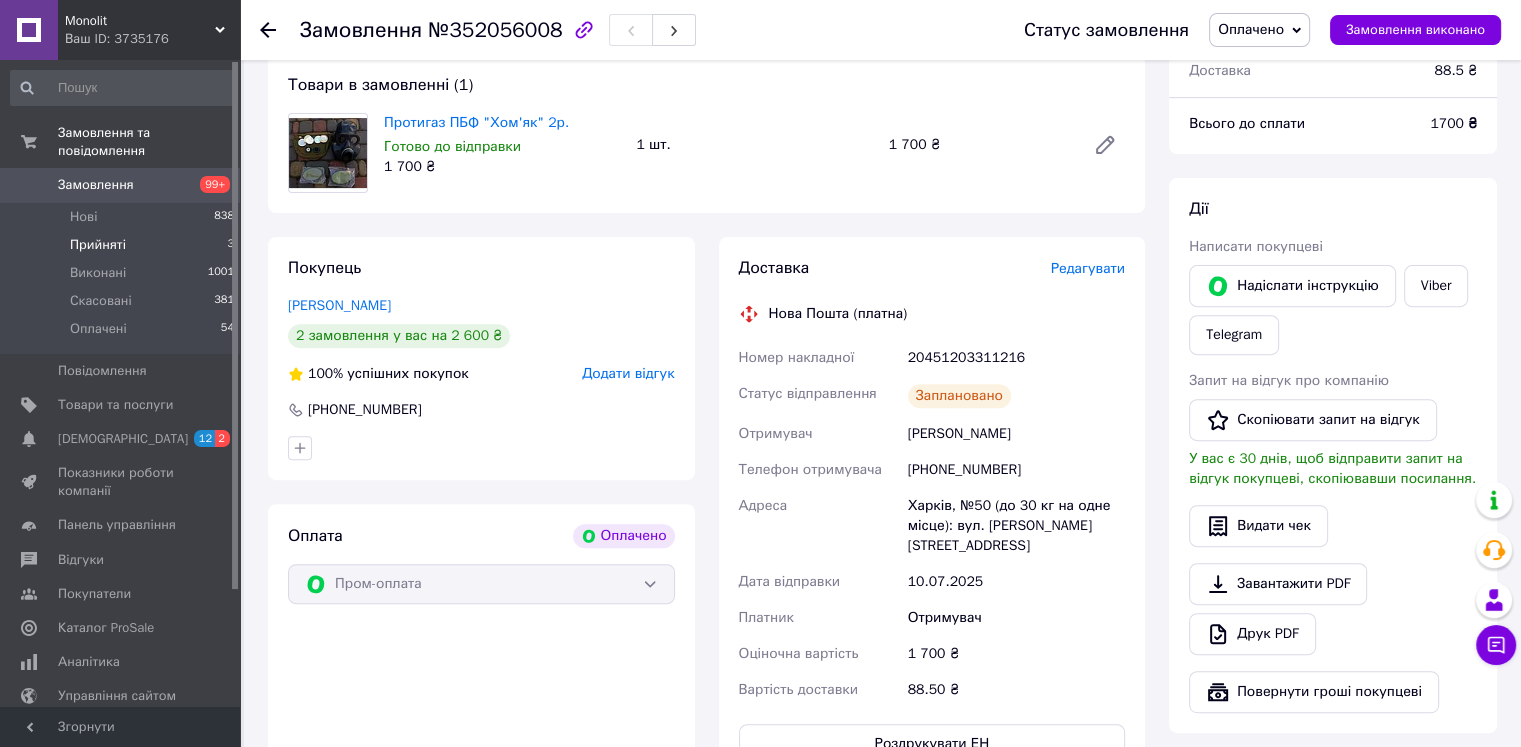 click on "Прийняті 3" at bounding box center [123, 245] 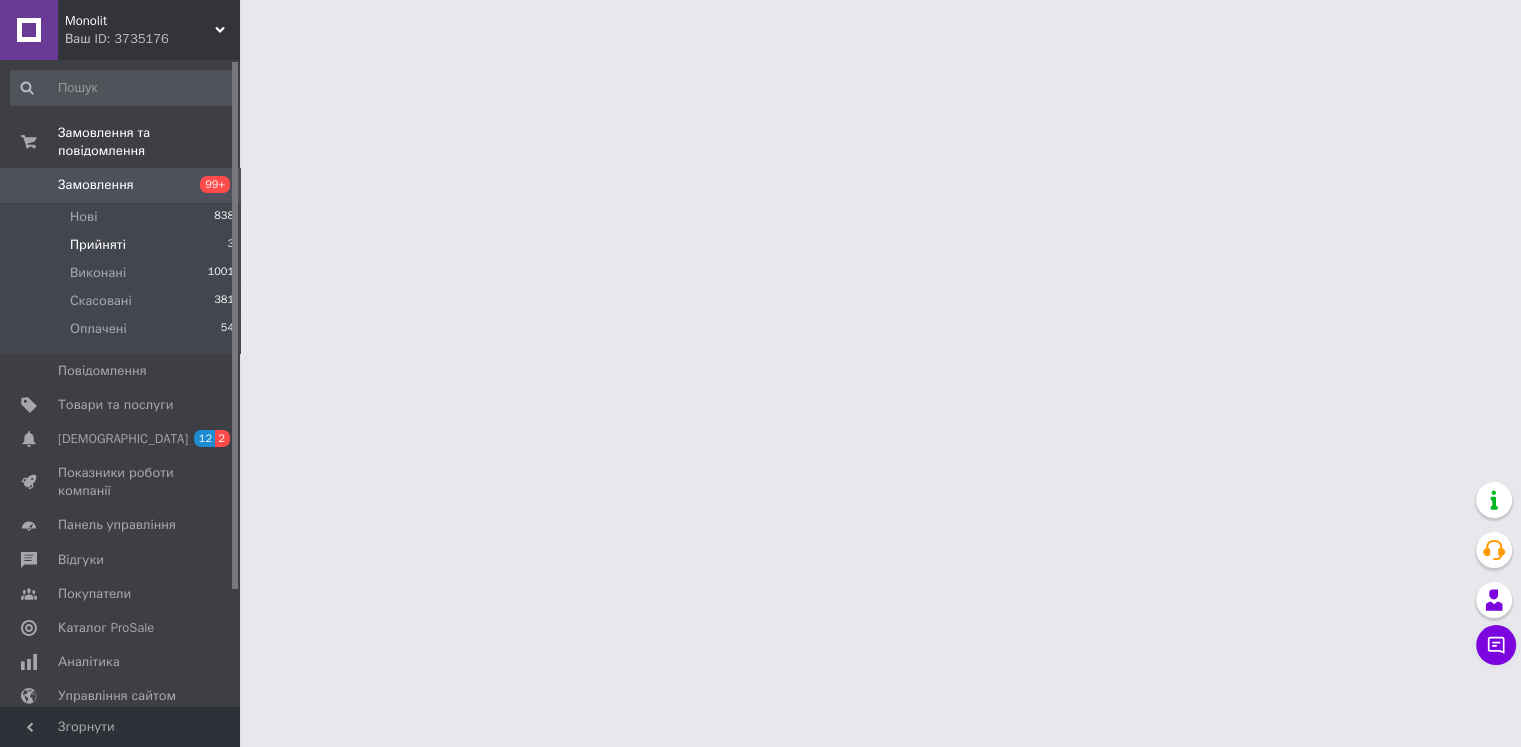 scroll, scrollTop: 0, scrollLeft: 0, axis: both 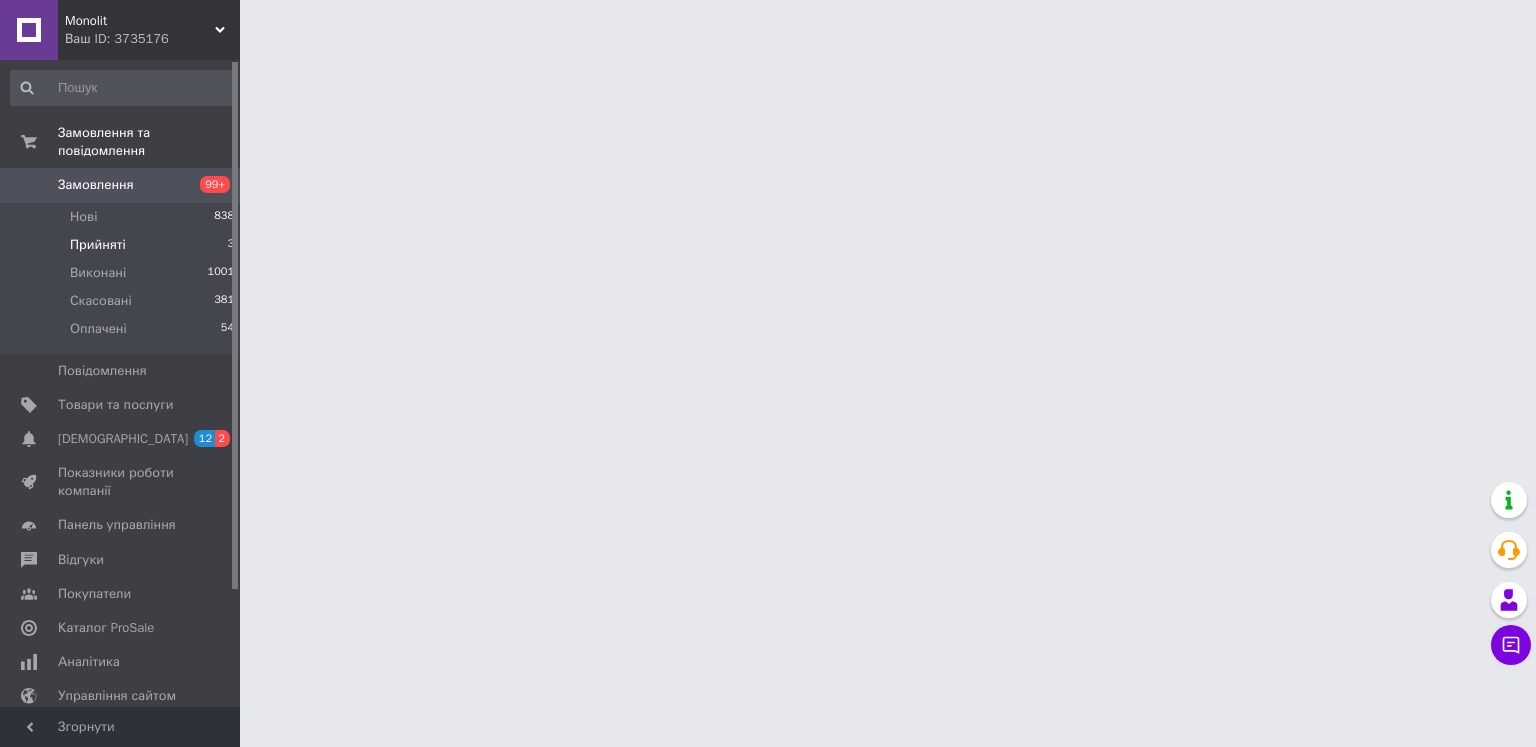 click on "Прийняті 3" at bounding box center (123, 245) 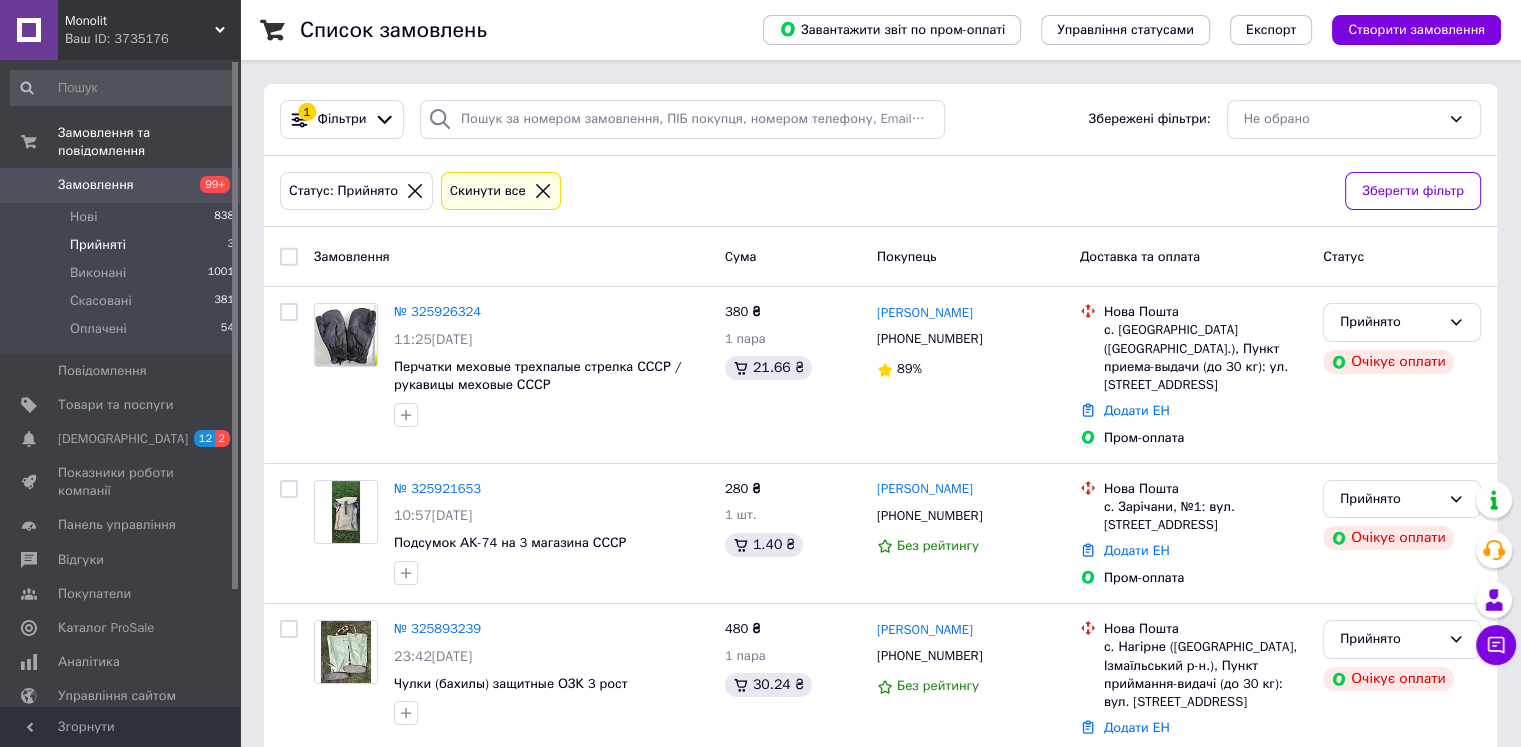 click on "Замовлення" at bounding box center (96, 185) 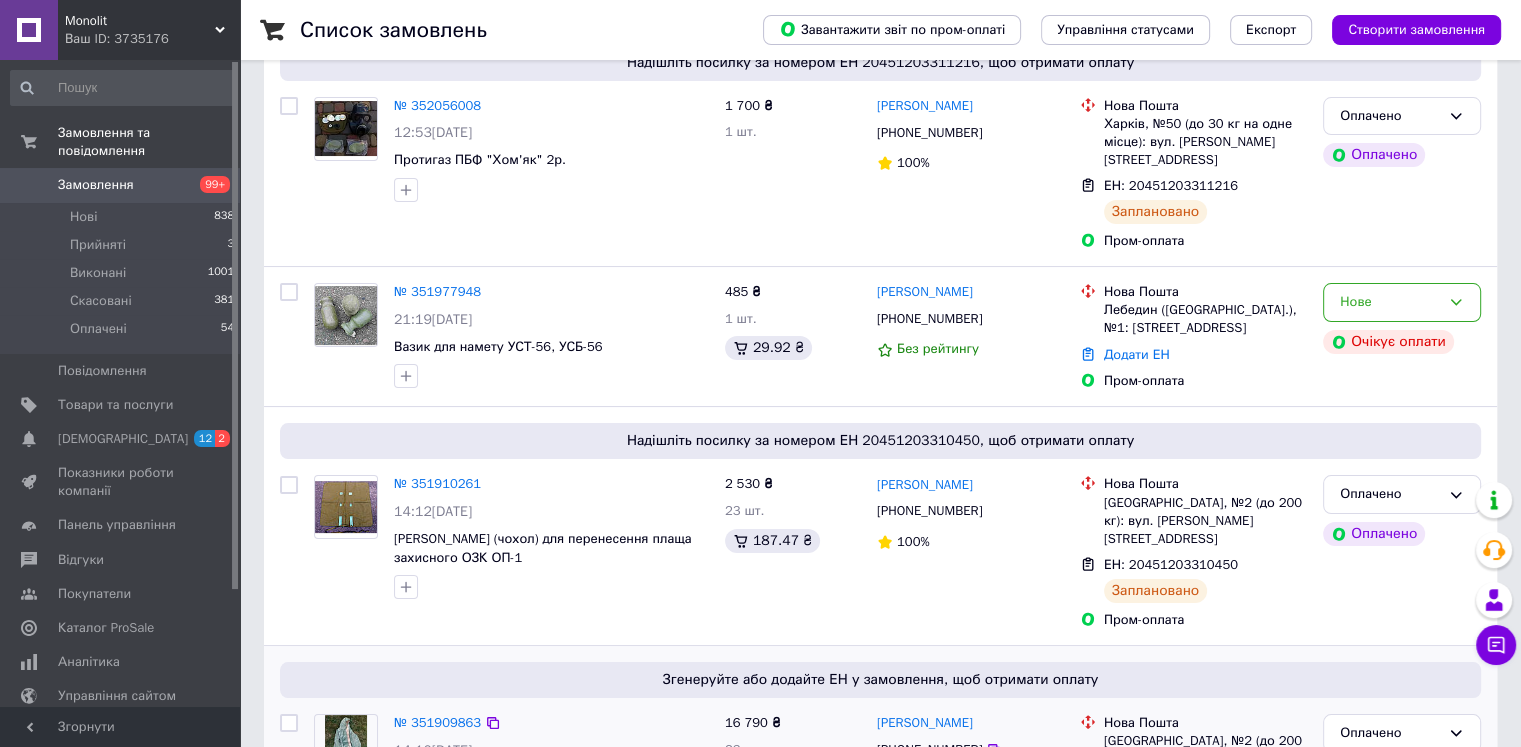 scroll, scrollTop: 400, scrollLeft: 0, axis: vertical 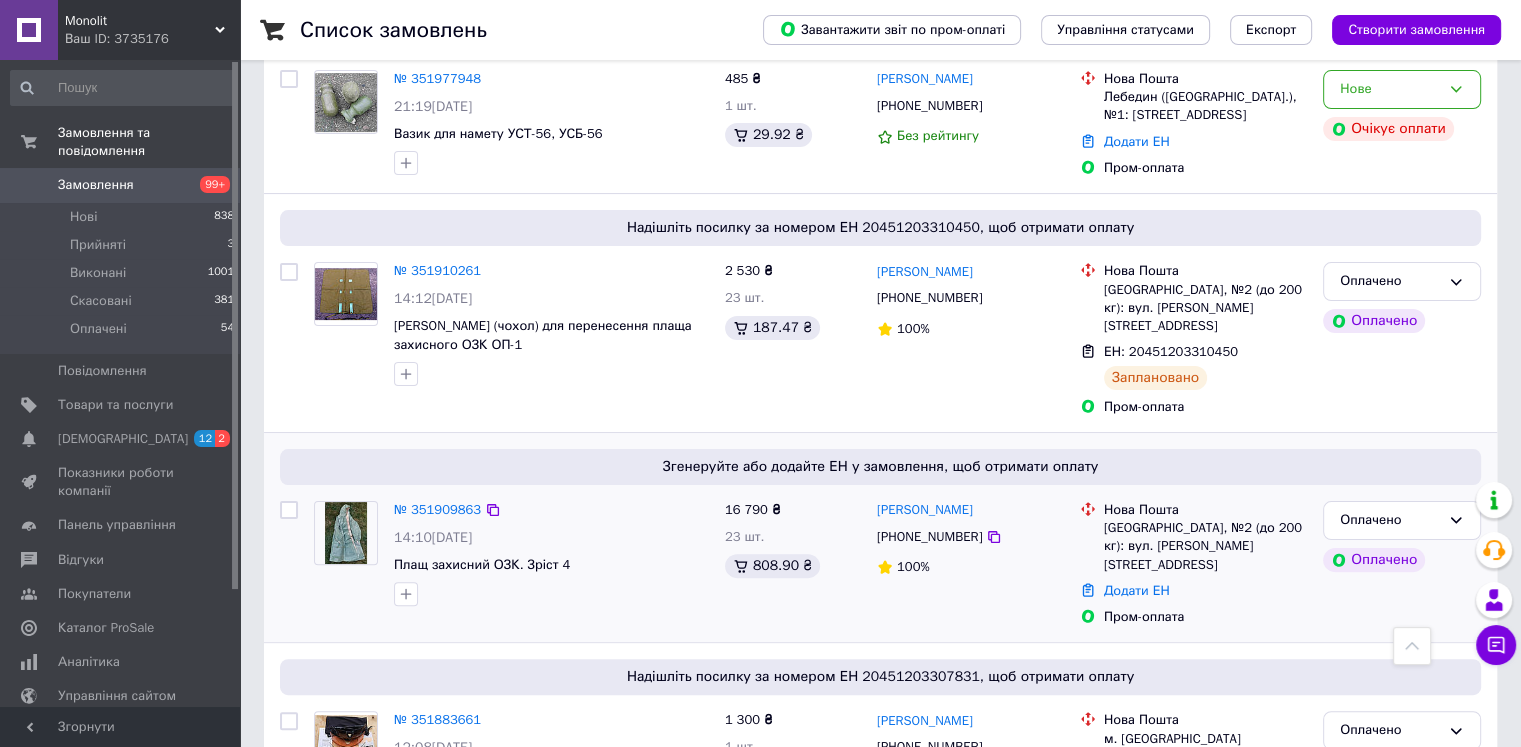 click on "№ 351909863 14:10[DATE] Плащ захисний ОЗК. Зріст 4" at bounding box center (551, 553) 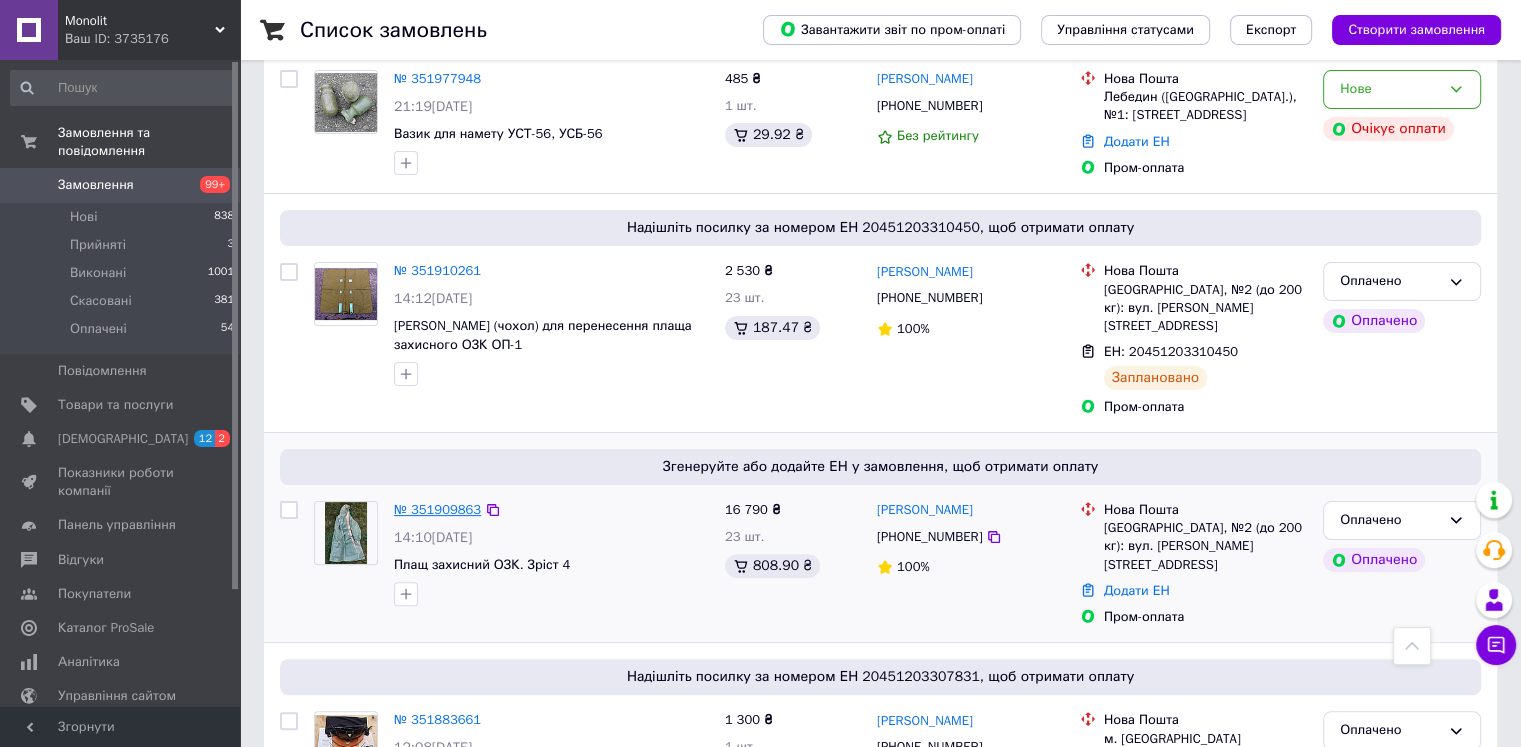 click on "№ 351909863" at bounding box center (437, 509) 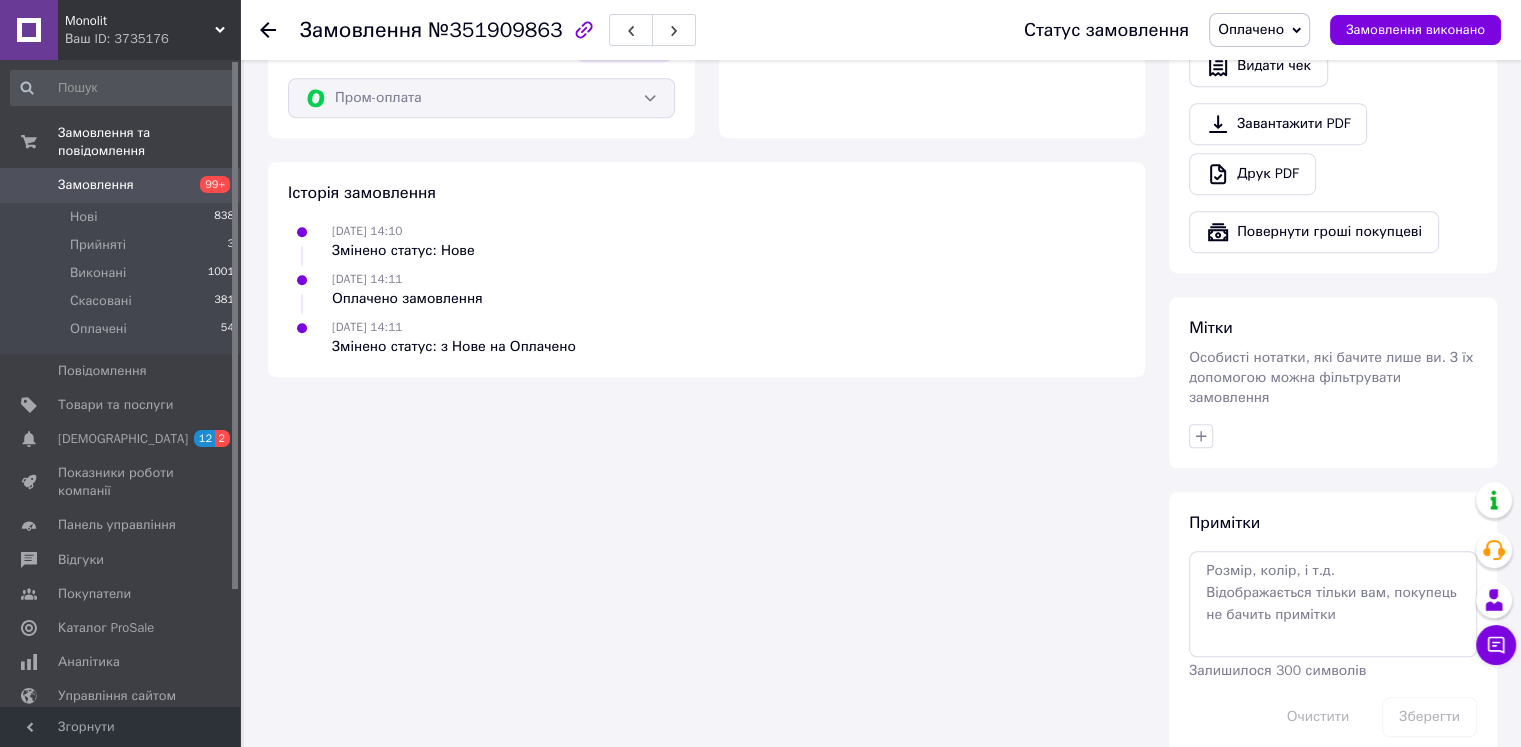 scroll, scrollTop: 1227, scrollLeft: 0, axis: vertical 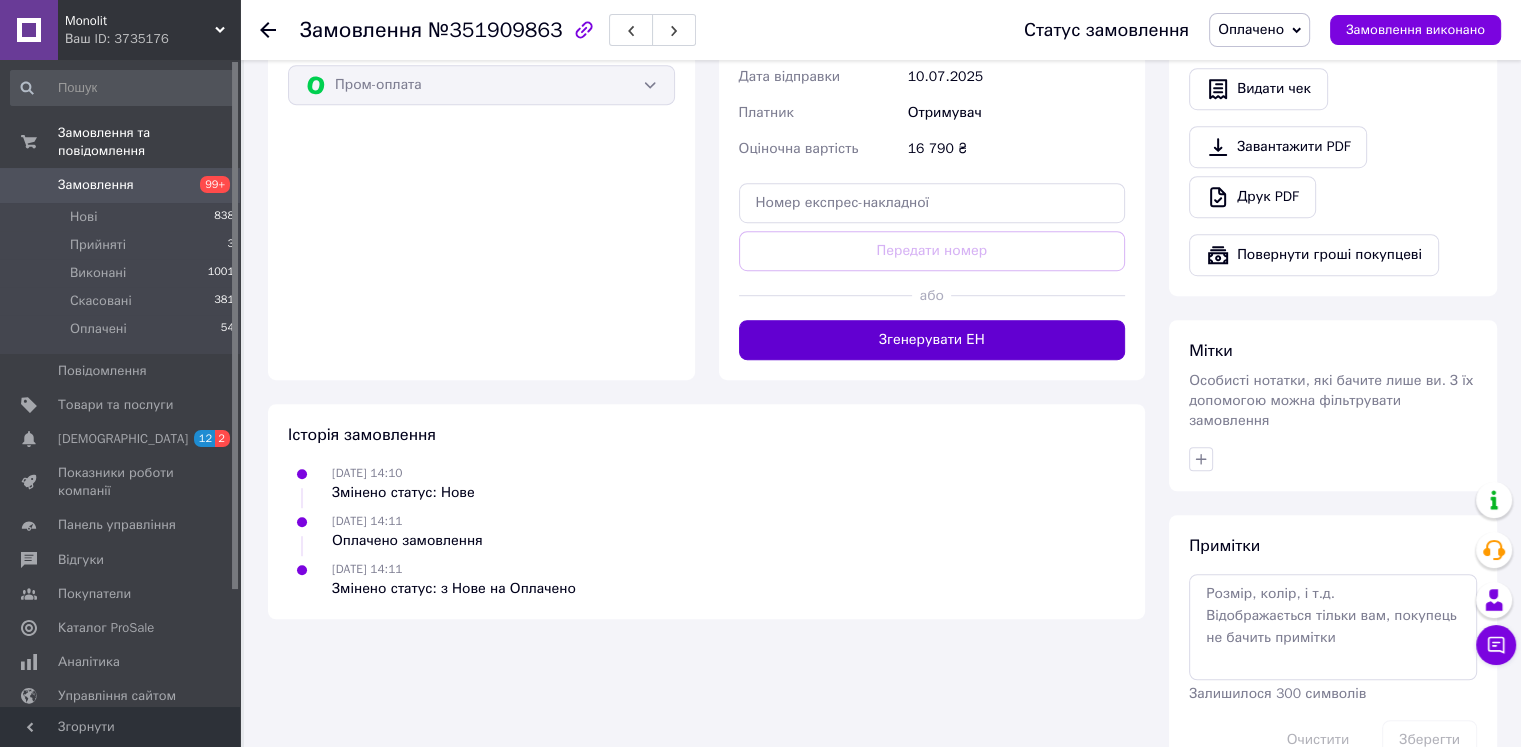 click on "Згенерувати ЕН" at bounding box center (932, 340) 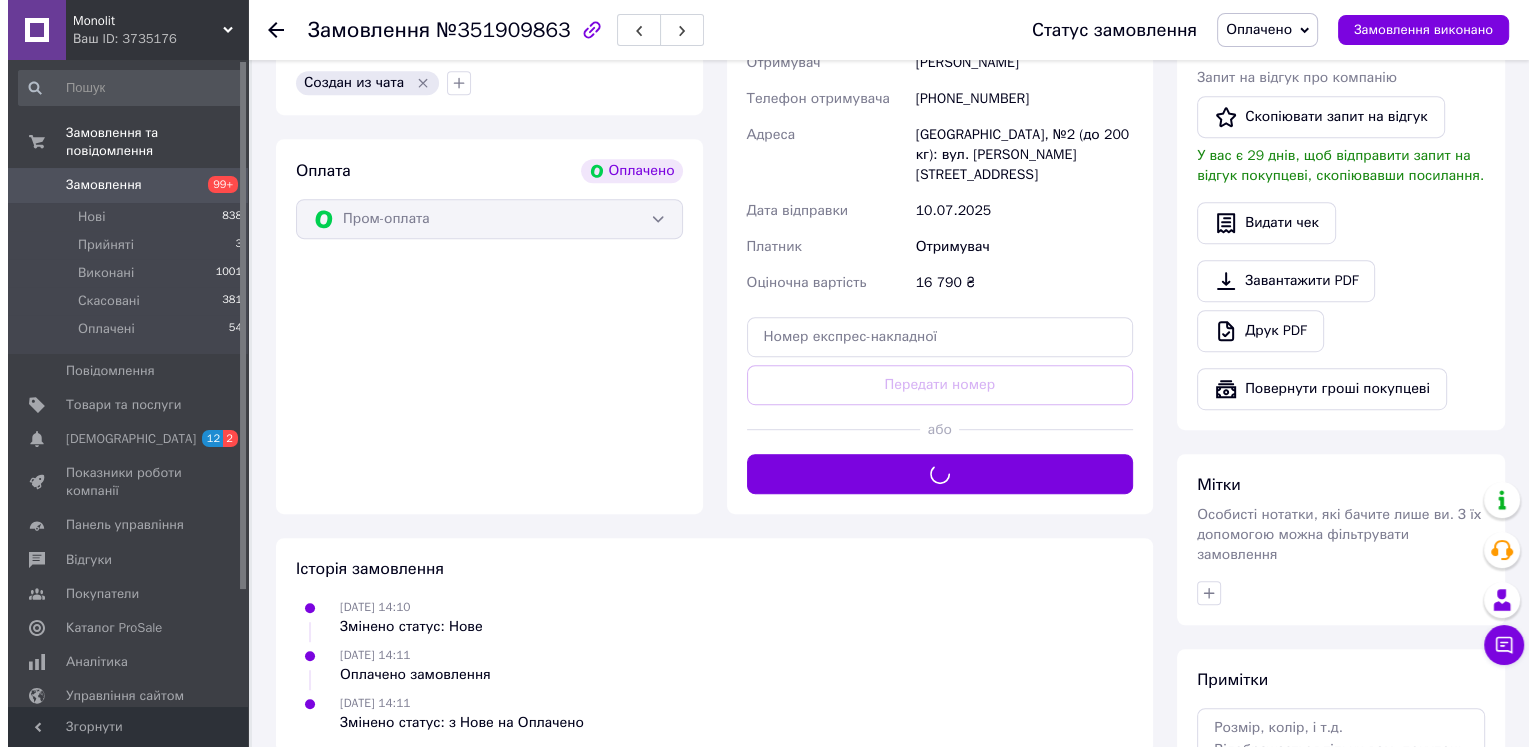 scroll, scrollTop: 827, scrollLeft: 0, axis: vertical 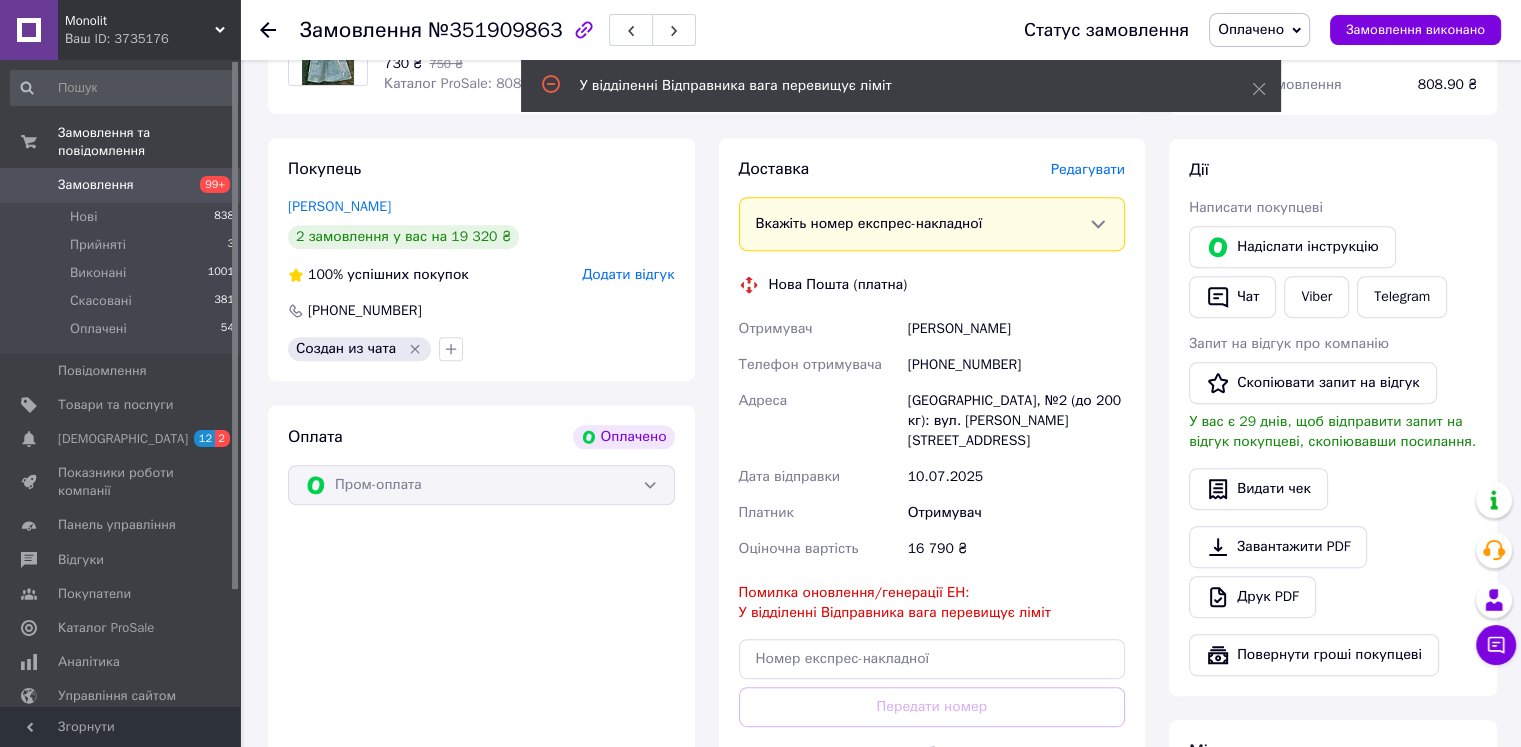 click on "Редагувати" at bounding box center (1088, 169) 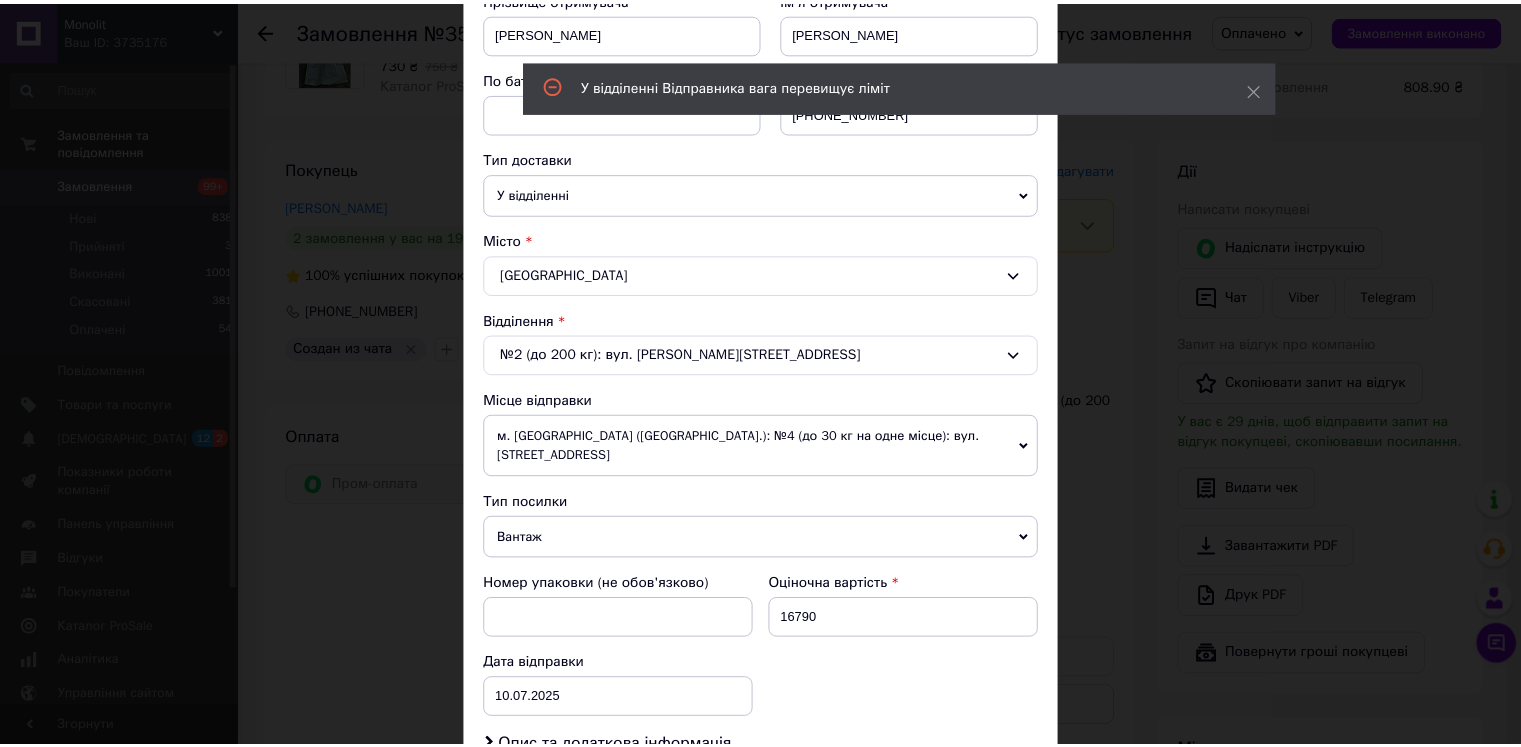 scroll, scrollTop: 595, scrollLeft: 0, axis: vertical 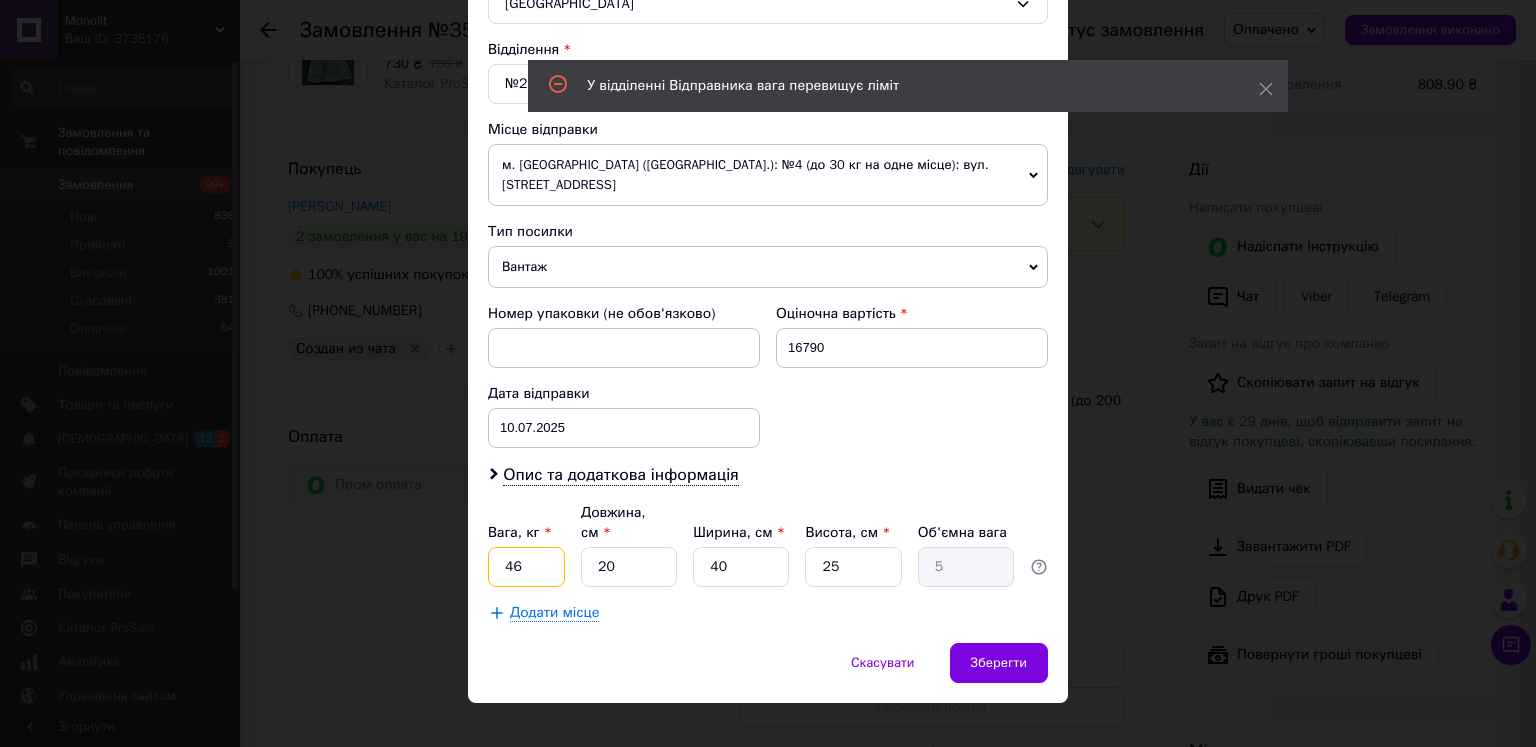 drag, startPoint x: 529, startPoint y: 551, endPoint x: 486, endPoint y: 557, distance: 43.416588 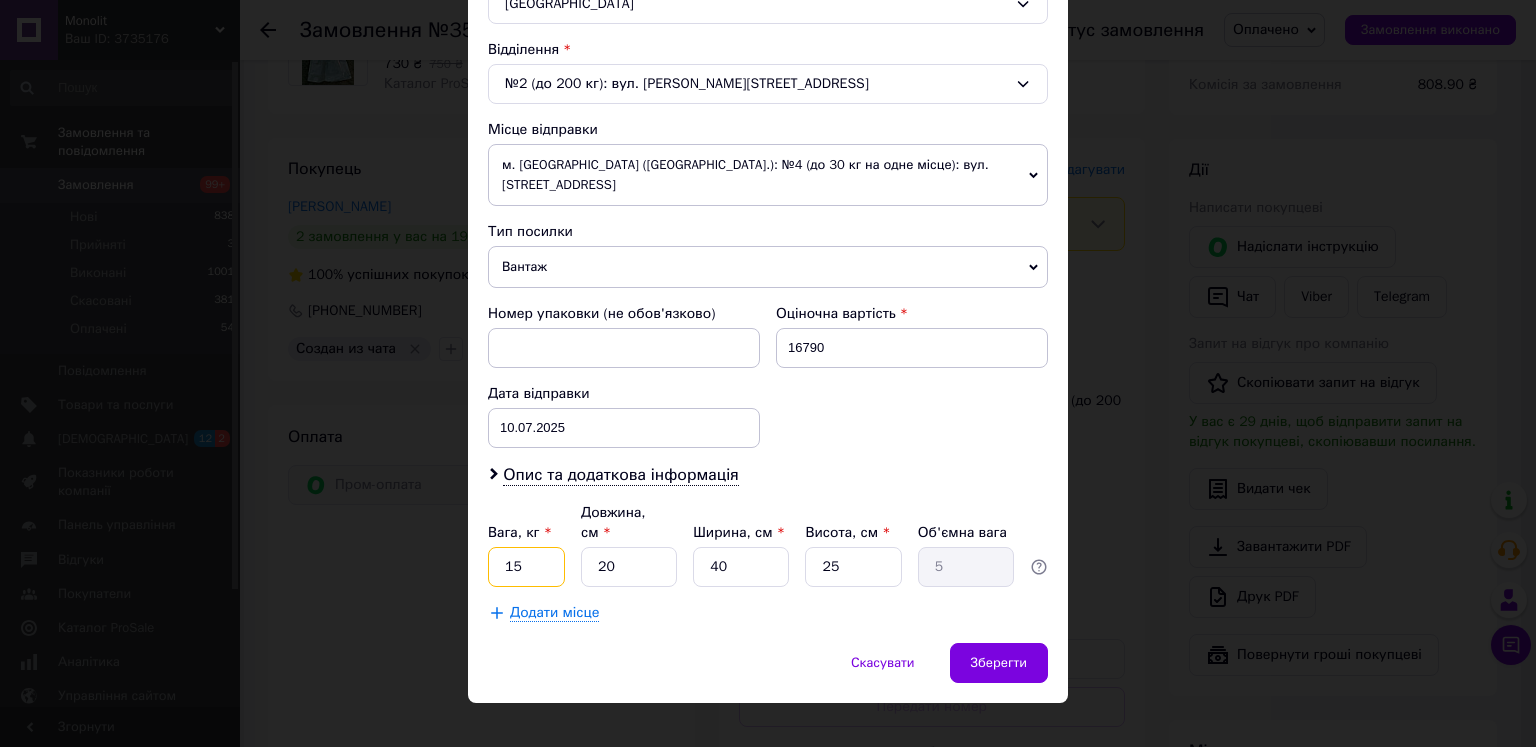 type on "1" 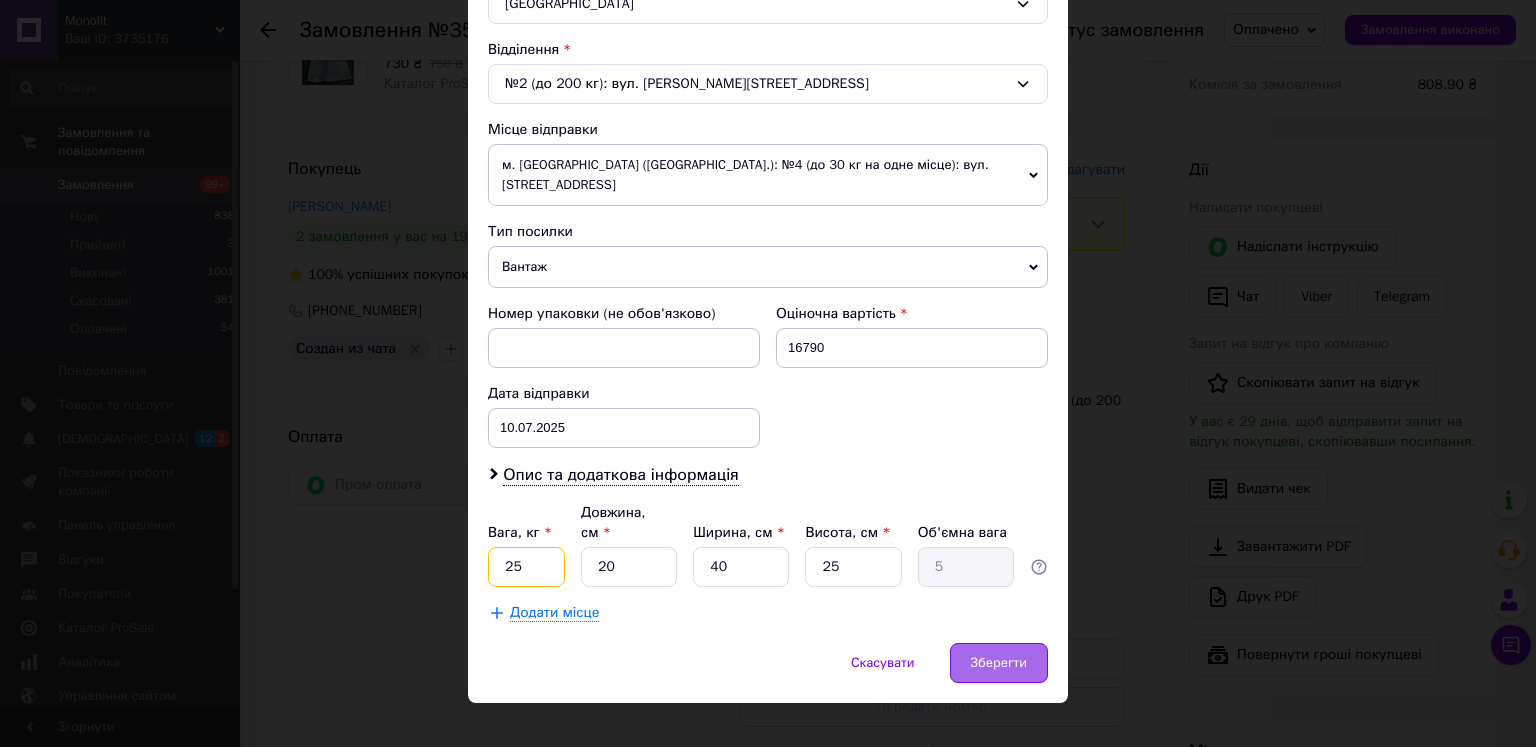 type on "25" 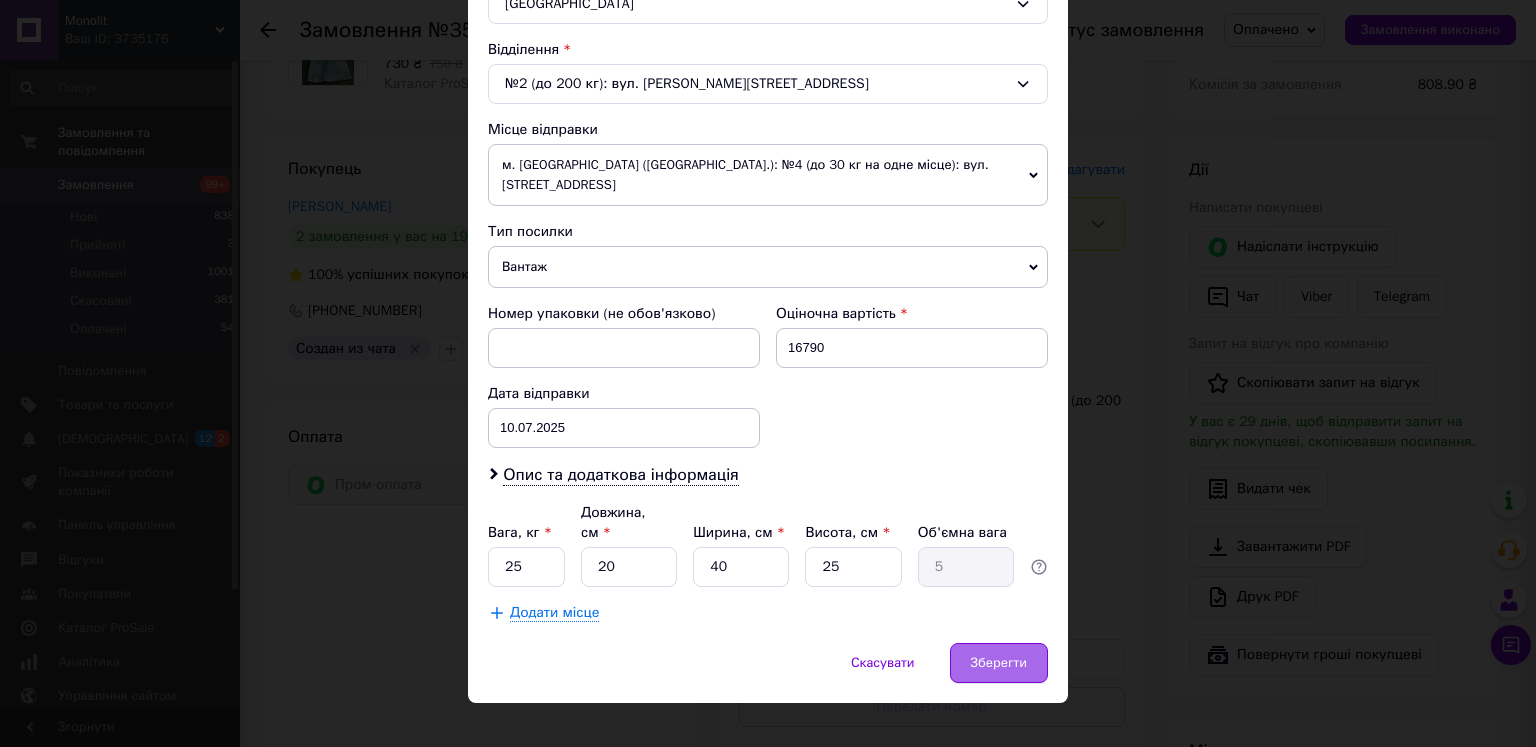 click on "Зберегти" at bounding box center (999, 663) 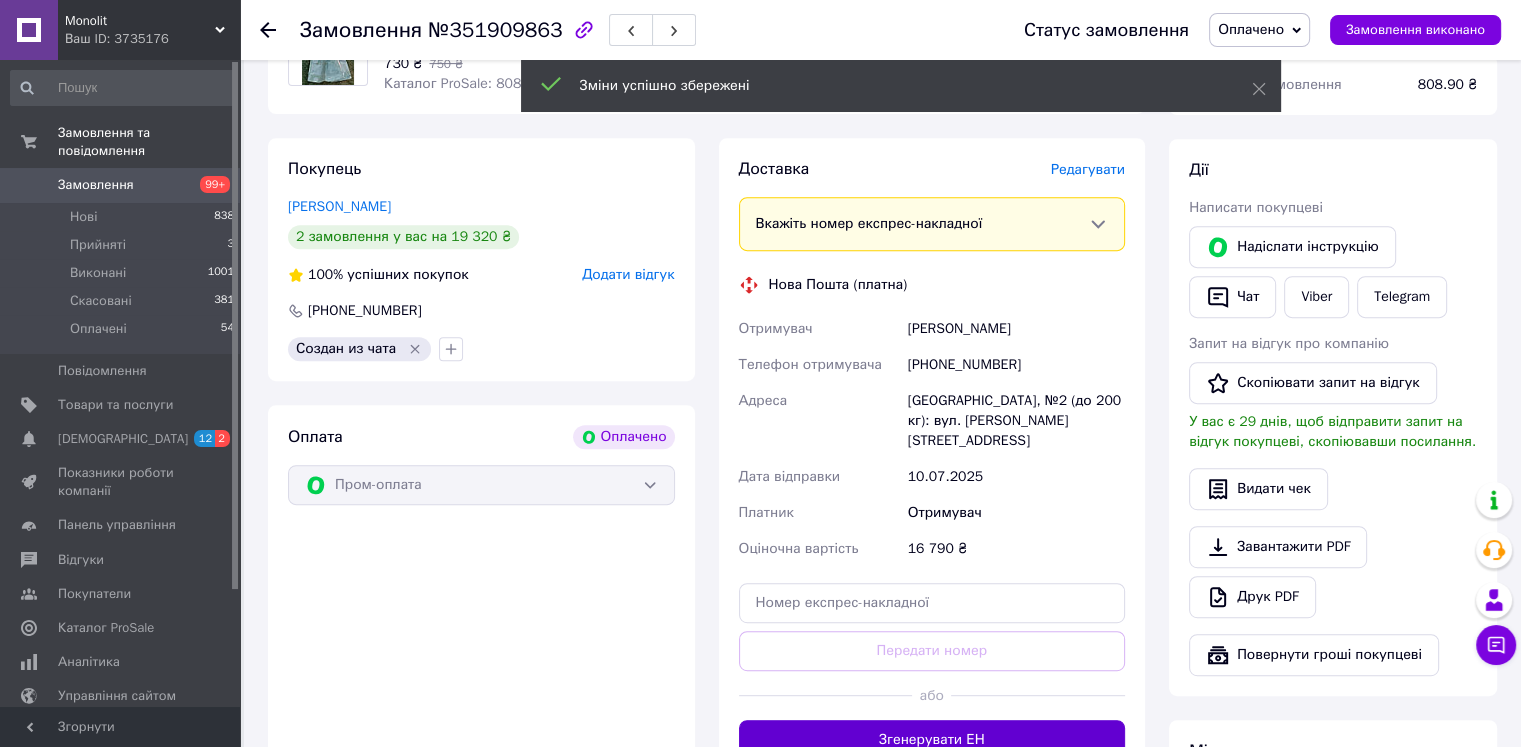 click on "Згенерувати ЕН" at bounding box center [932, 740] 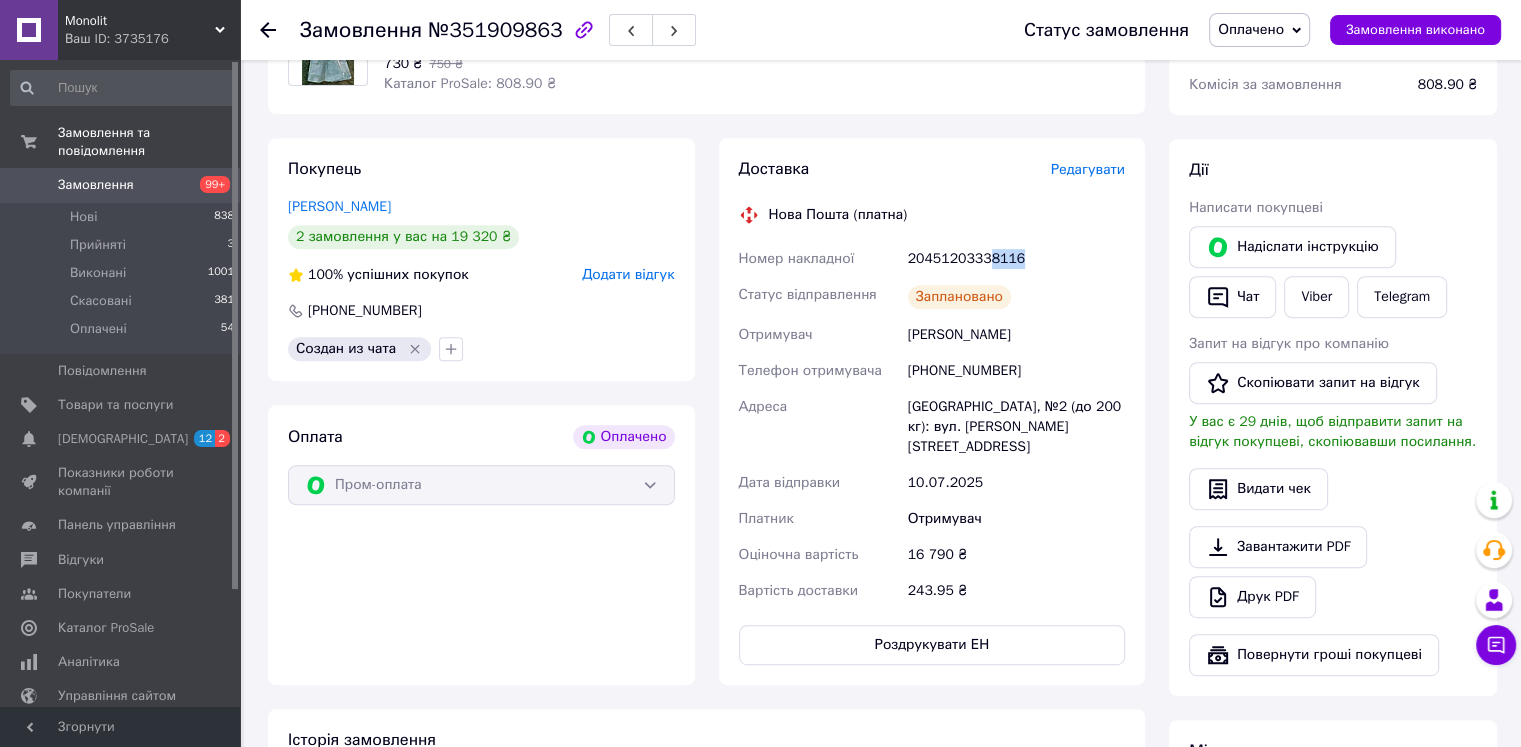 drag, startPoint x: 1022, startPoint y: 256, endPoint x: 983, endPoint y: 253, distance: 39.115215 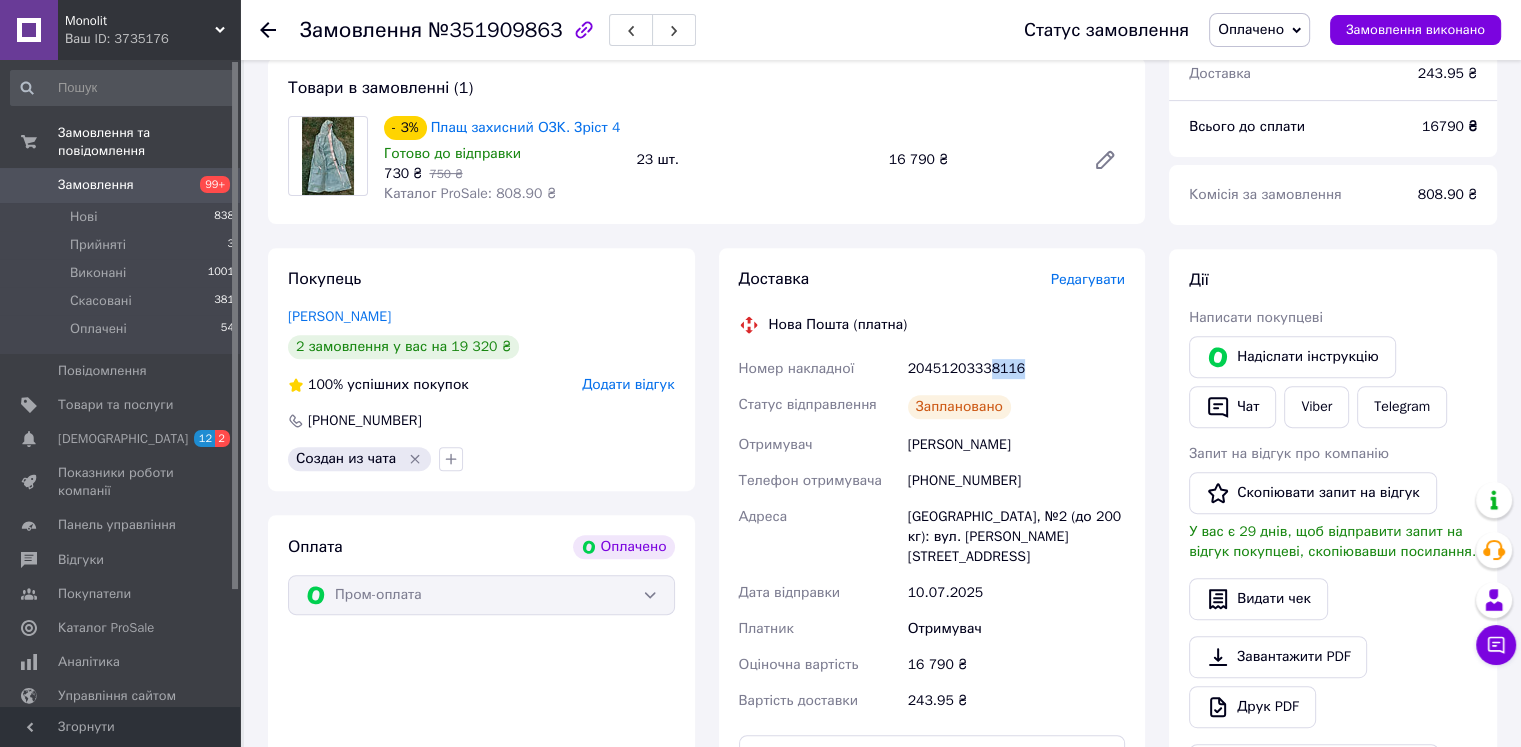 scroll, scrollTop: 527, scrollLeft: 0, axis: vertical 